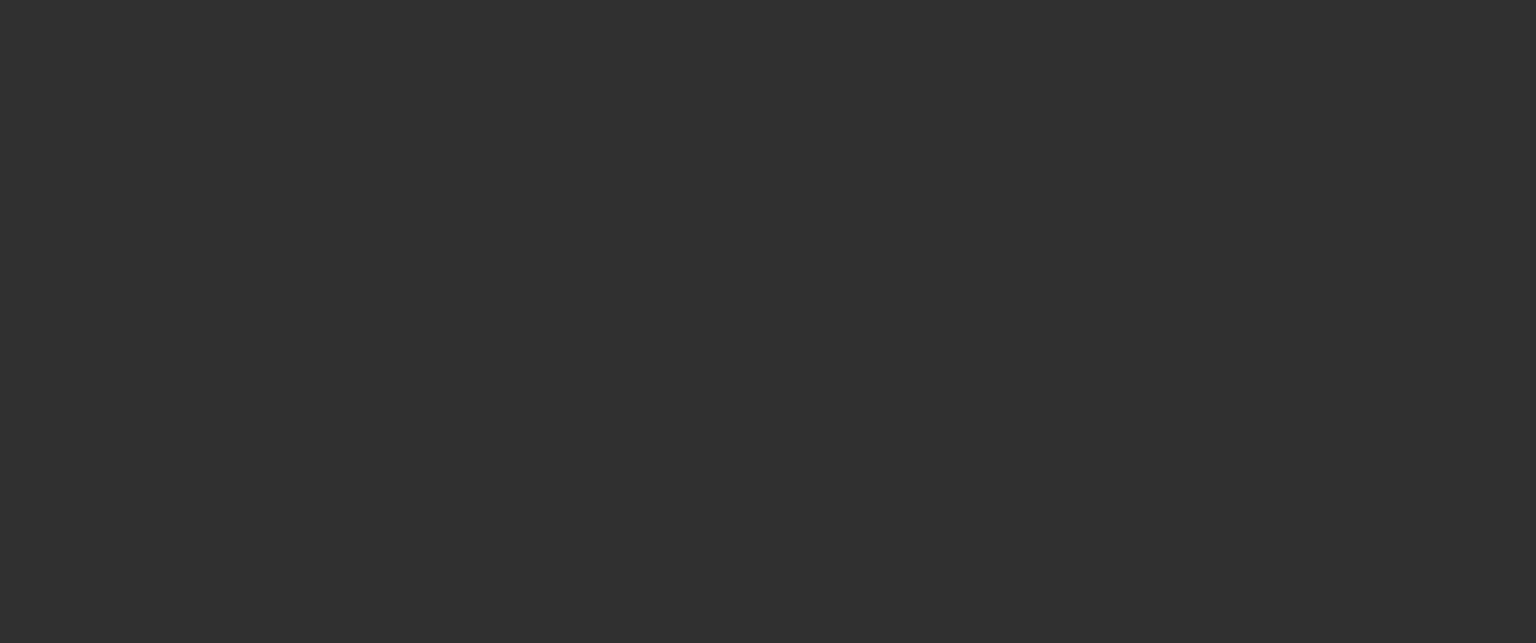 scroll, scrollTop: 0, scrollLeft: 0, axis: both 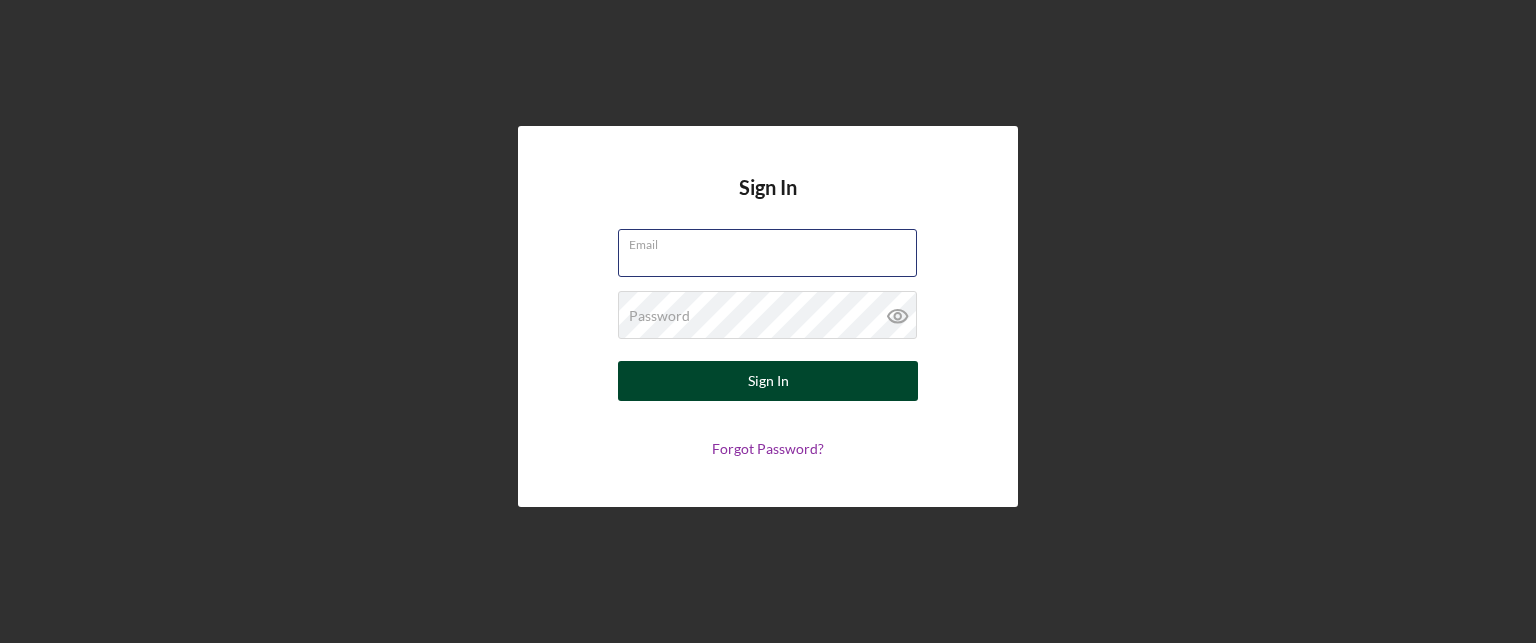 type on "lgandy@justinepetersen.org" 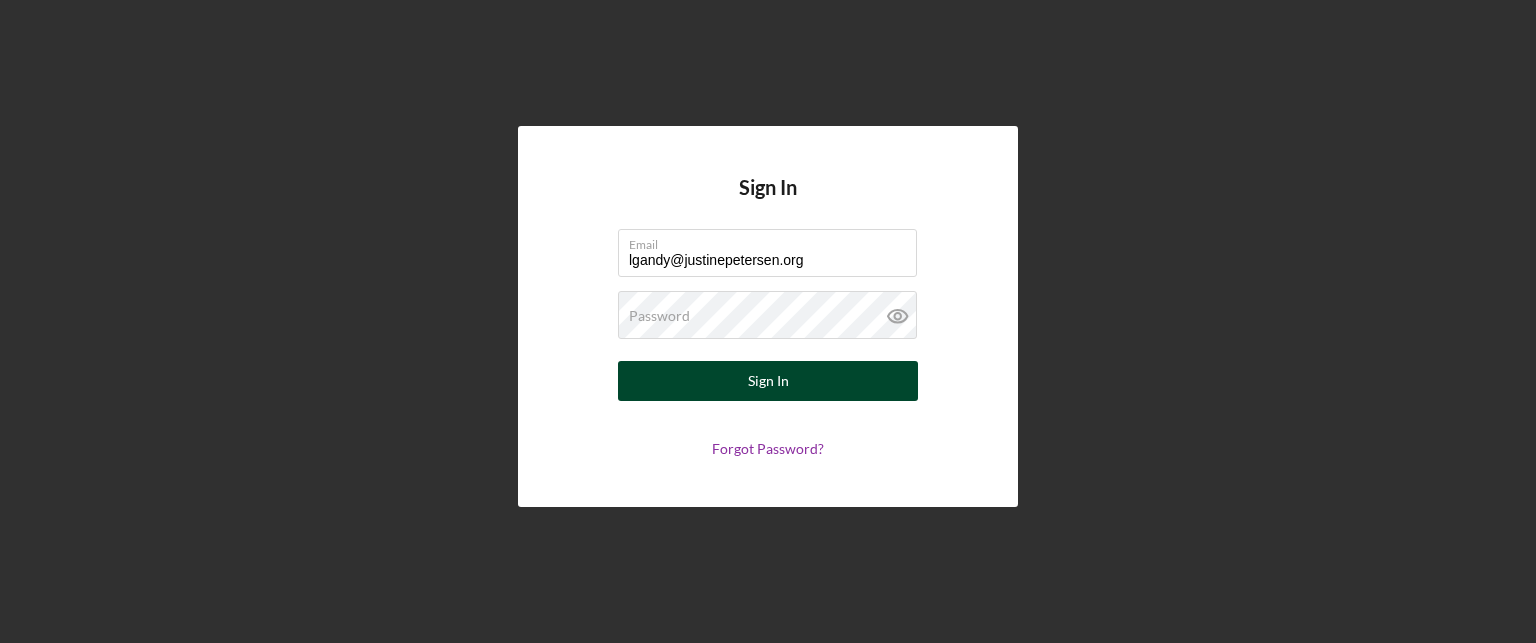 click on "Sign In" at bounding box center (768, 381) 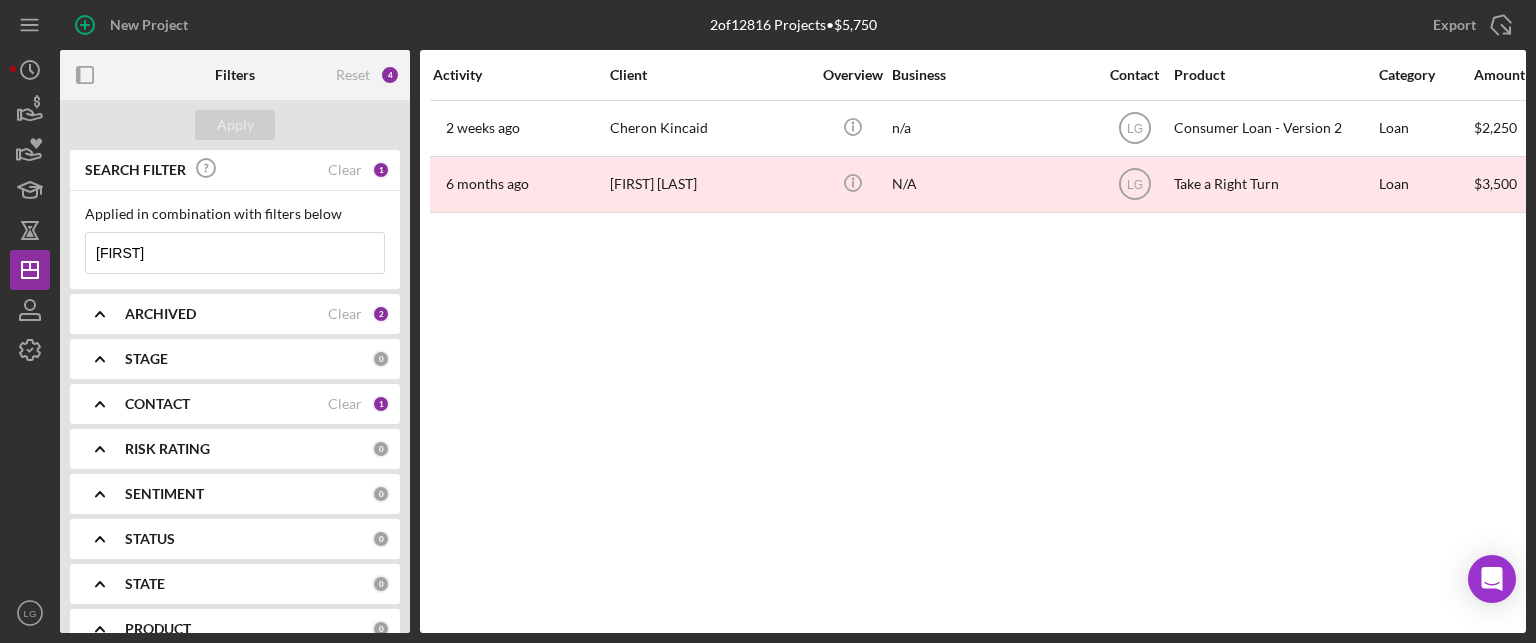 click on "[FIRST]" at bounding box center [235, 253] 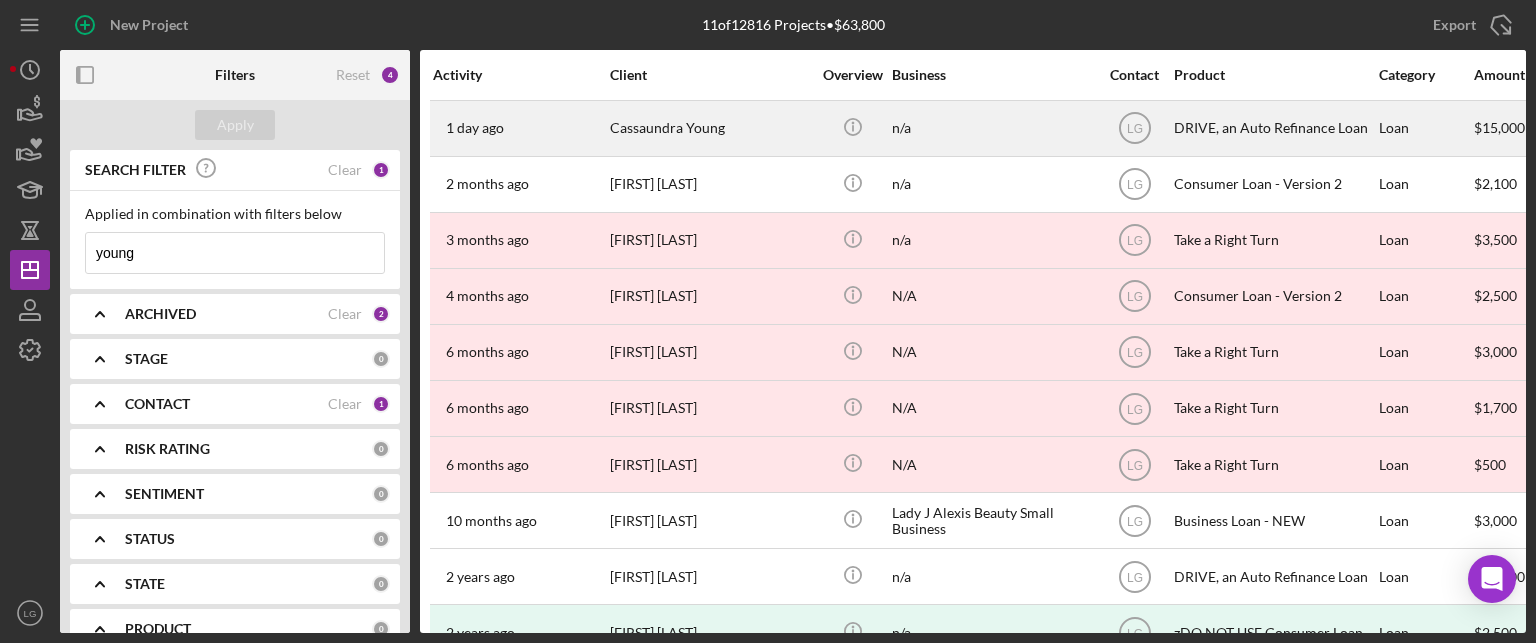 type on "young" 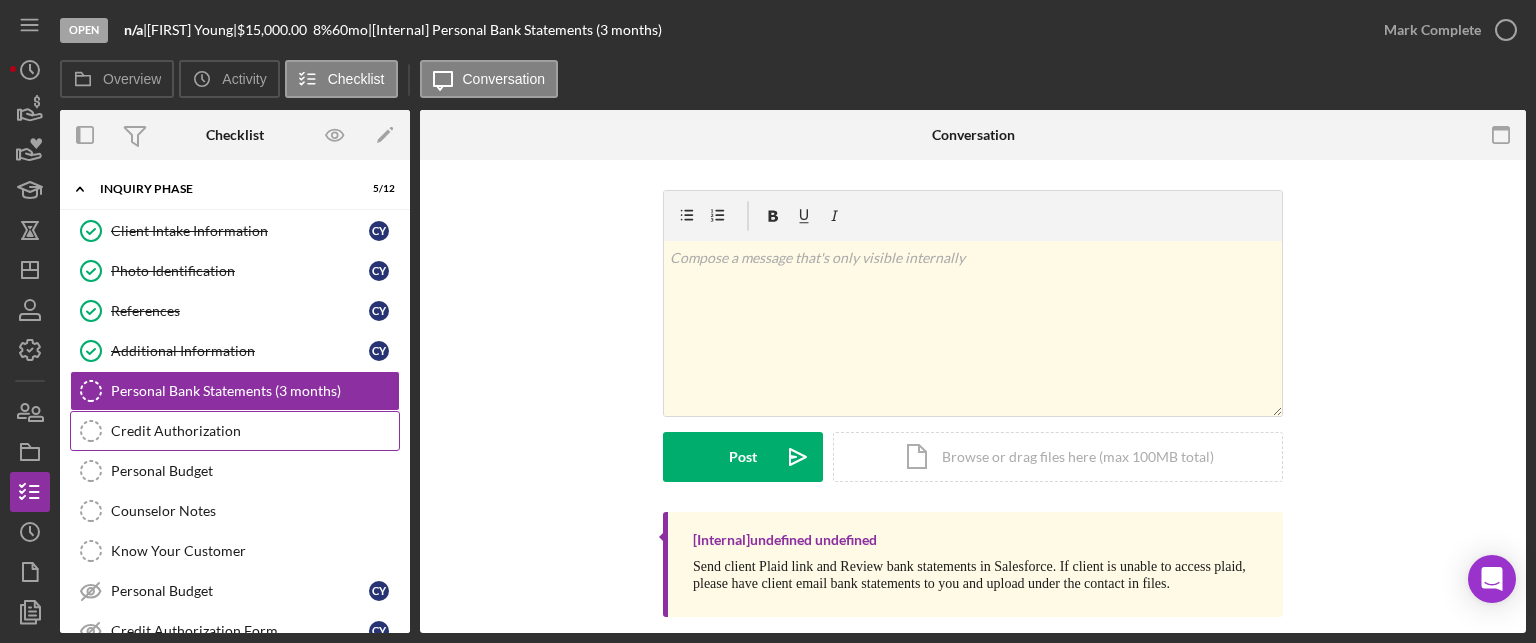 scroll, scrollTop: 297, scrollLeft: 0, axis: vertical 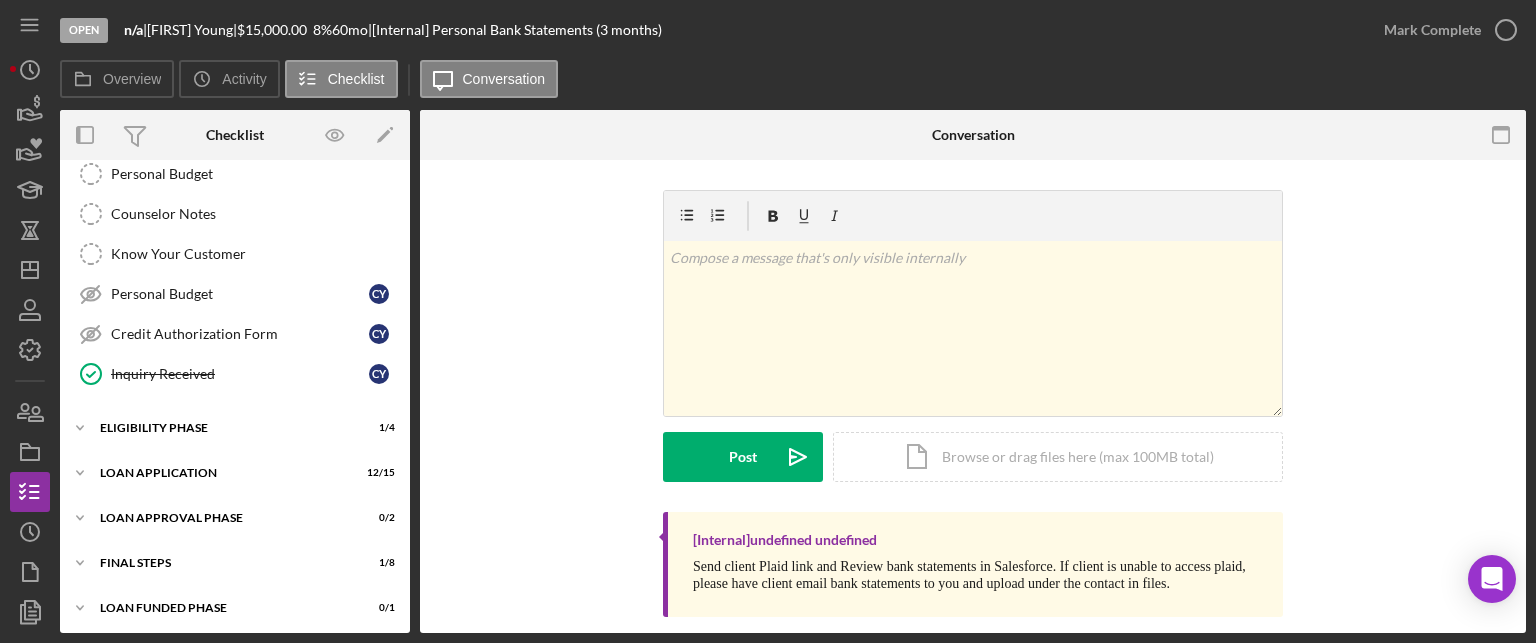 click on "Icon/Expander FINAL STEPS 1 / 8" at bounding box center [235, 564] 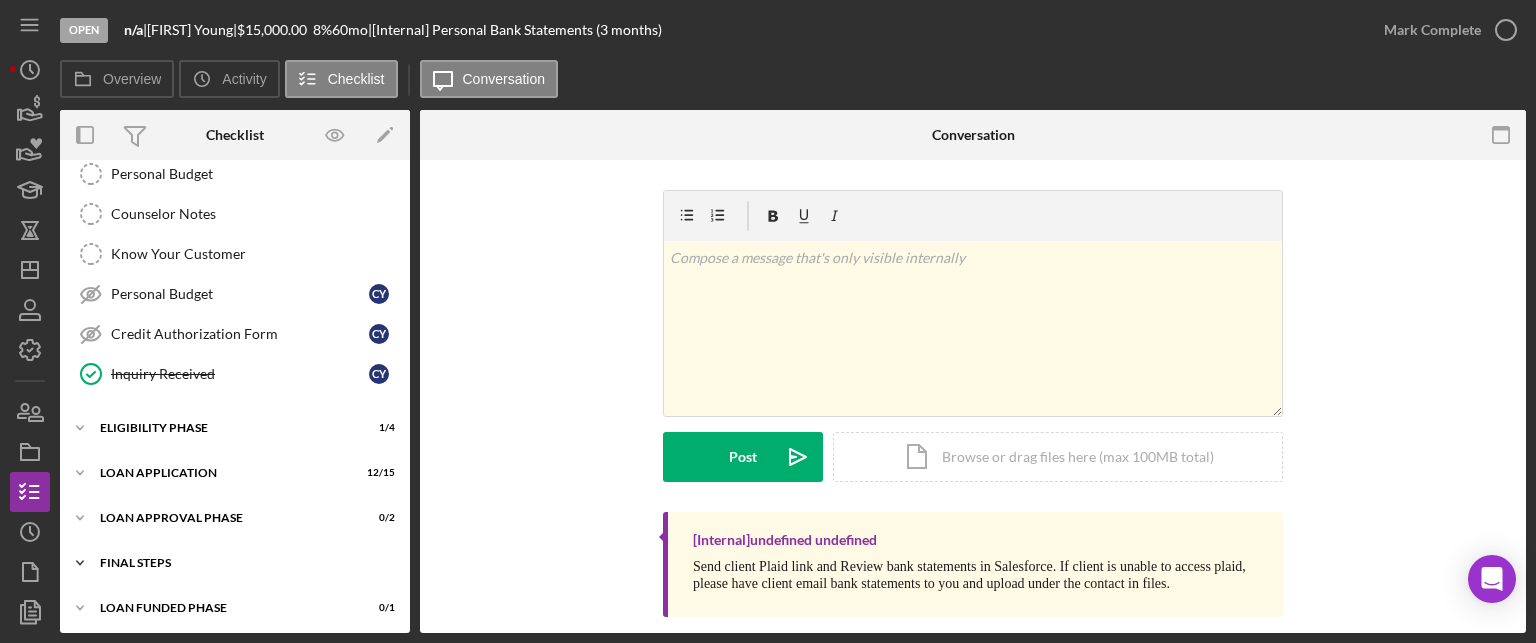 click on "FINAL STEPS" at bounding box center (242, 563) 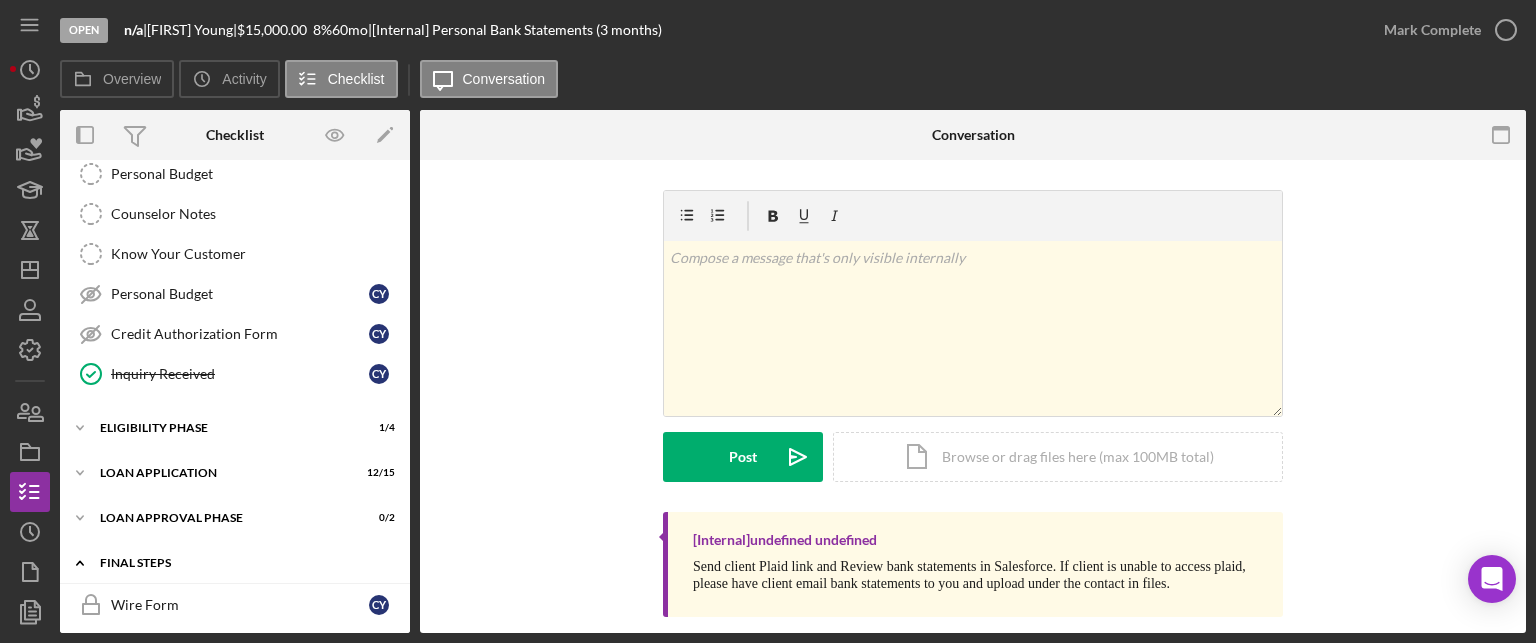 scroll, scrollTop: 624, scrollLeft: 0, axis: vertical 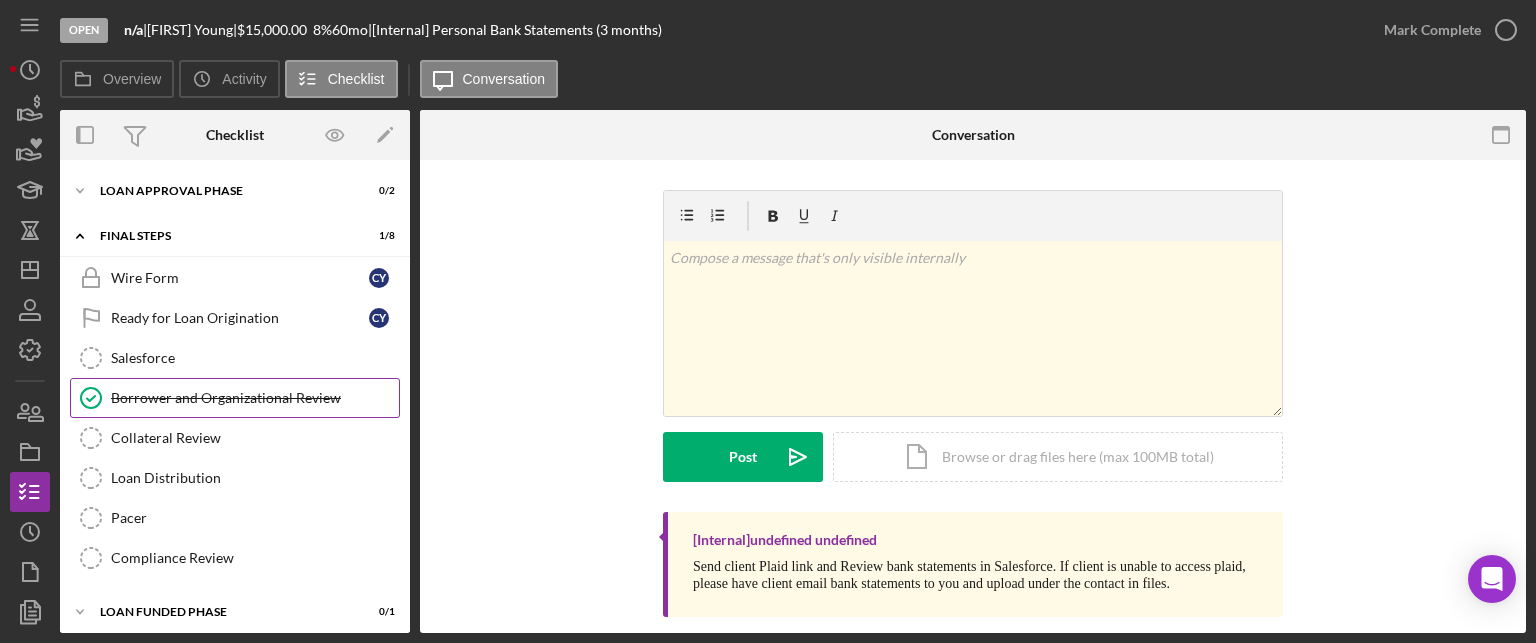 click on "Borrower and Organizational Review Borrower and Organizational Review" at bounding box center [235, 398] 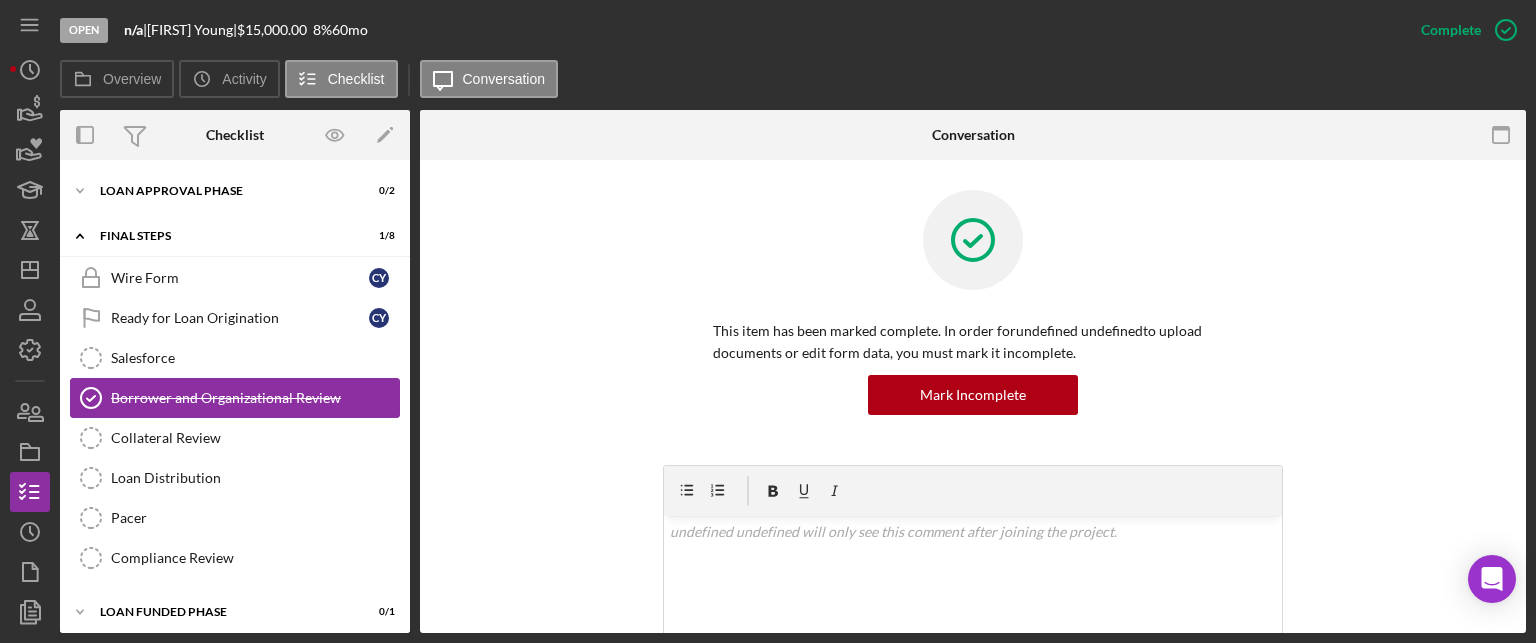 scroll, scrollTop: 624, scrollLeft: 0, axis: vertical 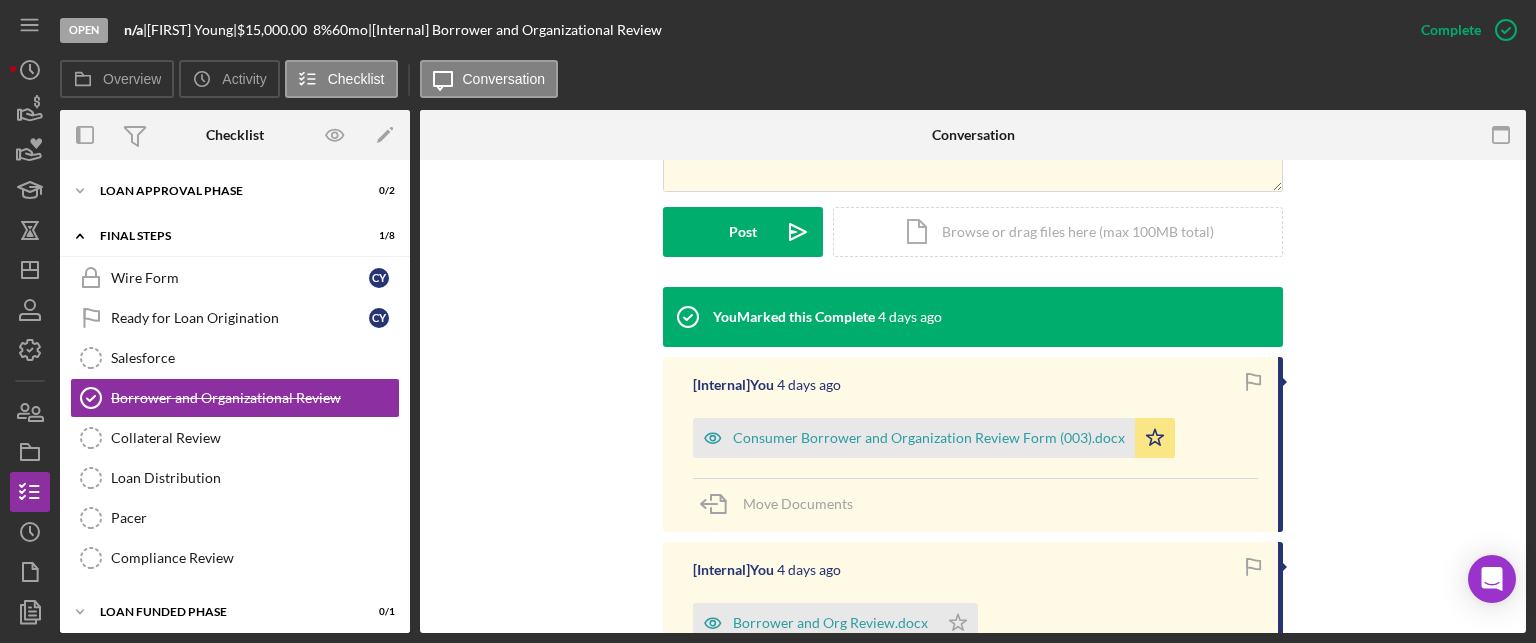 click on "[Internal]  You   4 days ago Consumer Borrower and Organization Review Form (003).docx Icon/Star Move Documents" at bounding box center [973, 444] 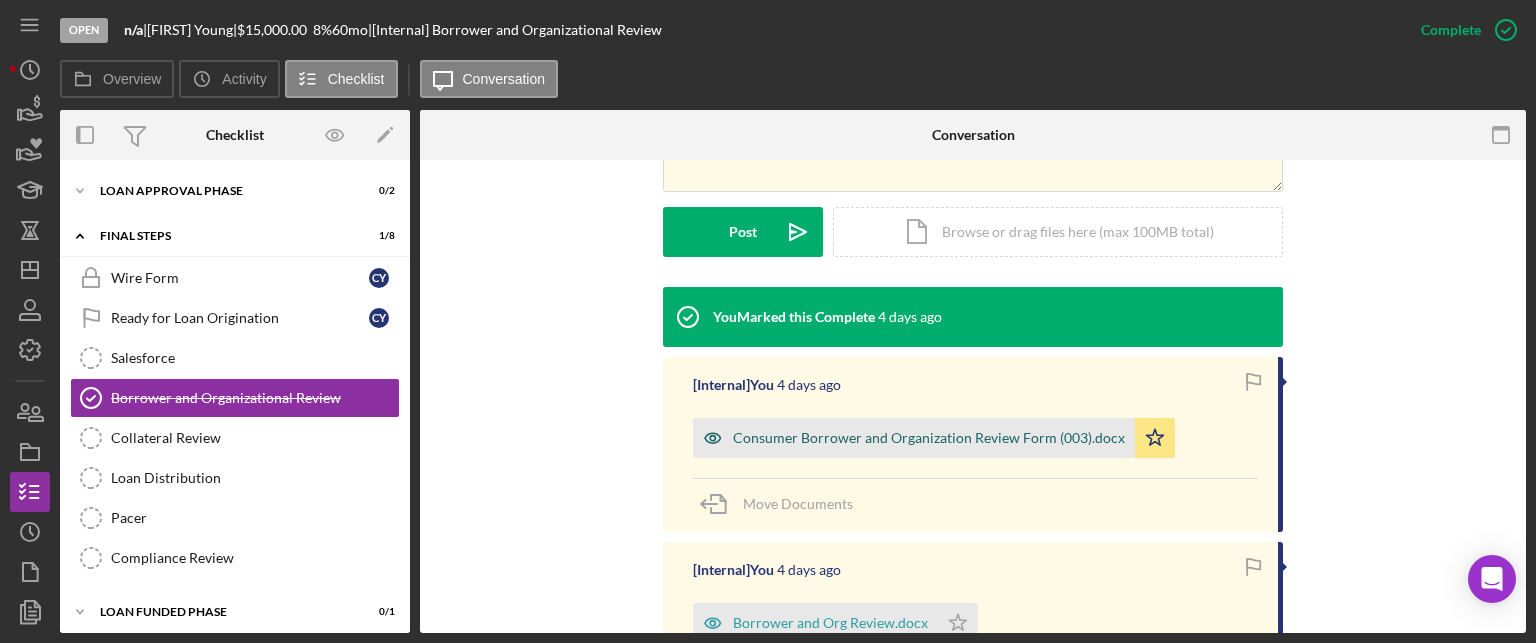 click on "Consumer Borrower and Organization Review Form (003).docx" at bounding box center [914, 438] 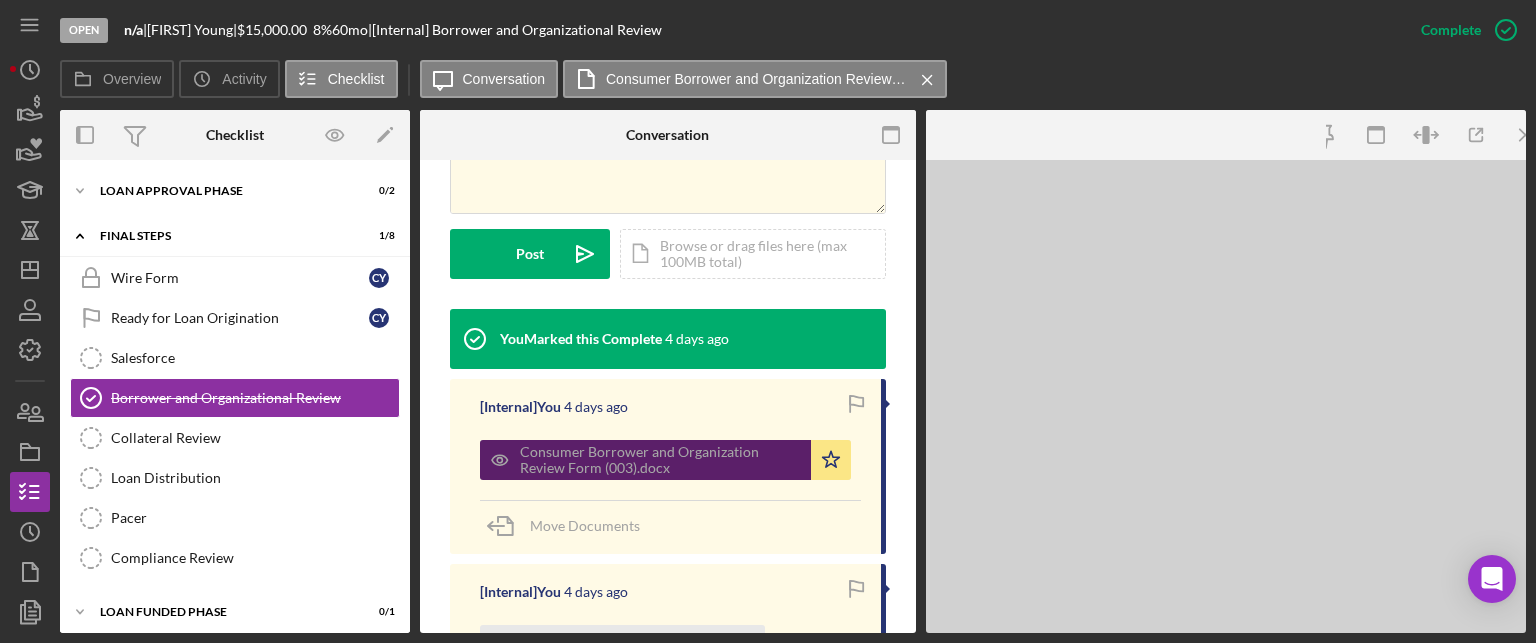 scroll, scrollTop: 522, scrollLeft: 0, axis: vertical 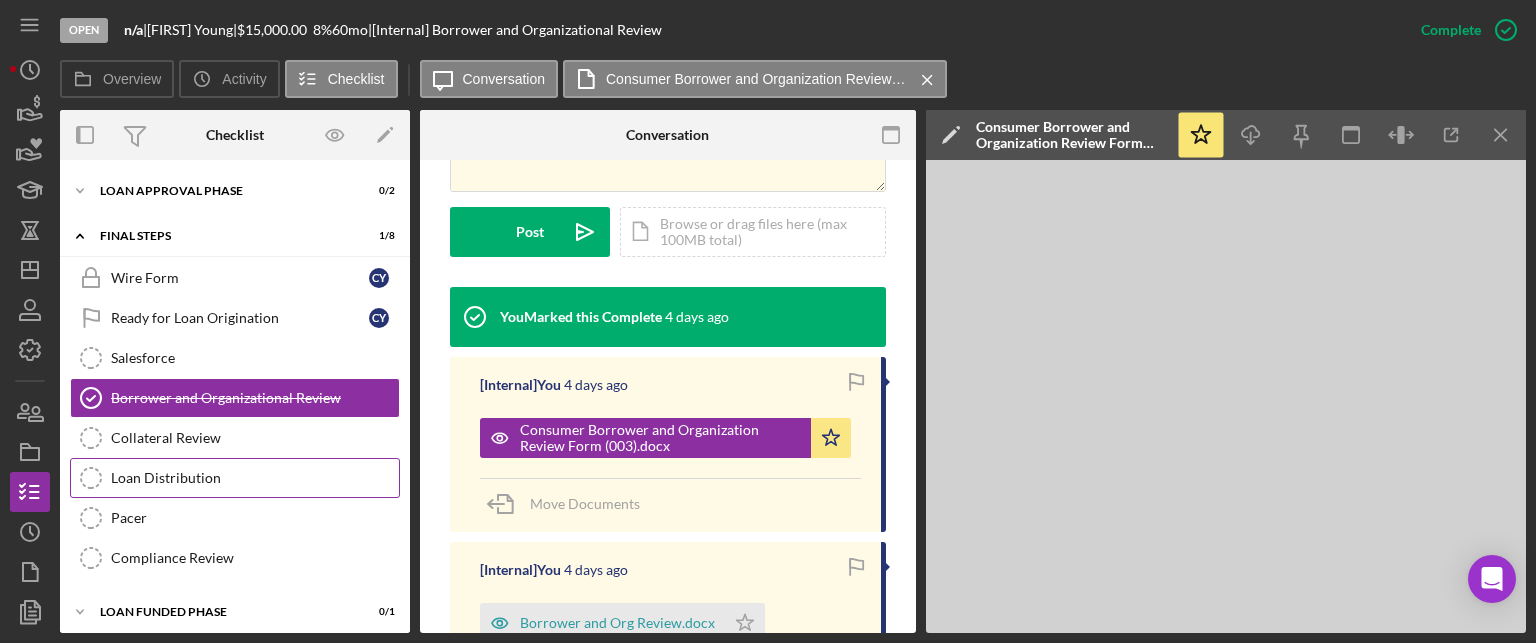 click on "Loan Distribution Loan Distribution" at bounding box center (235, 478) 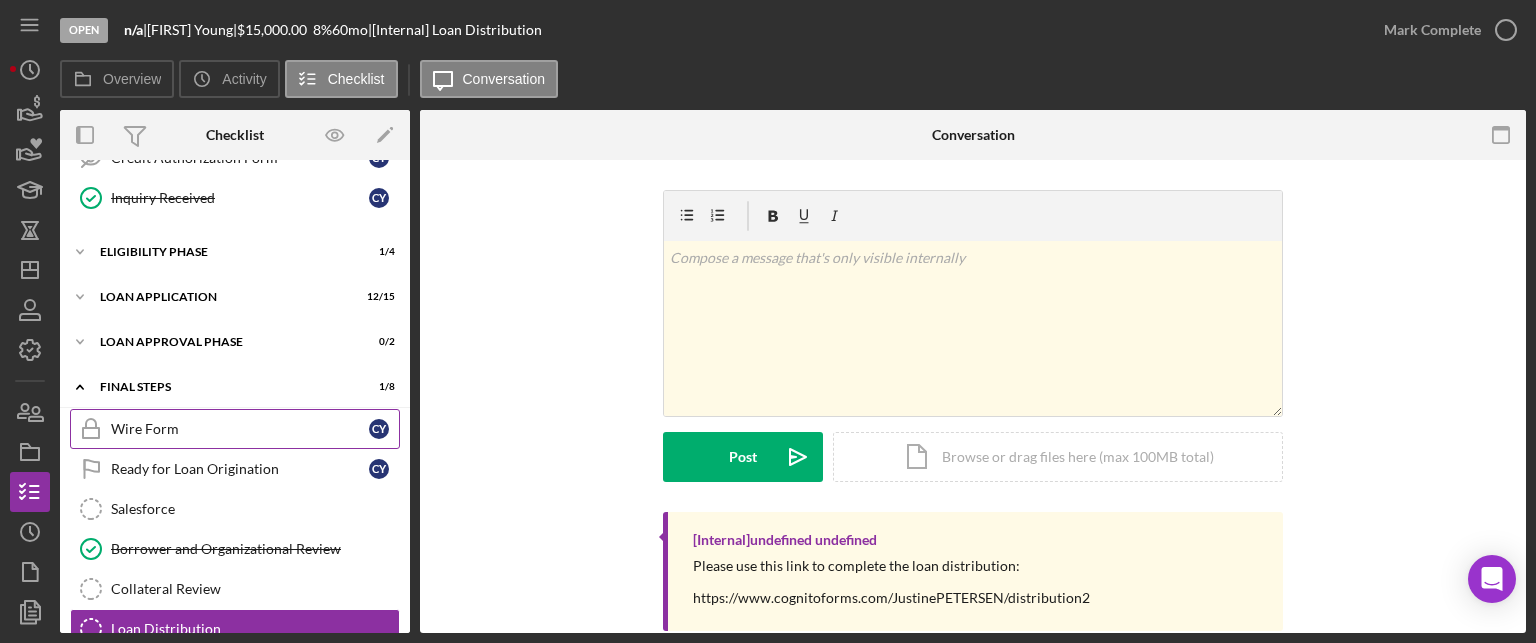 scroll, scrollTop: 466, scrollLeft: 0, axis: vertical 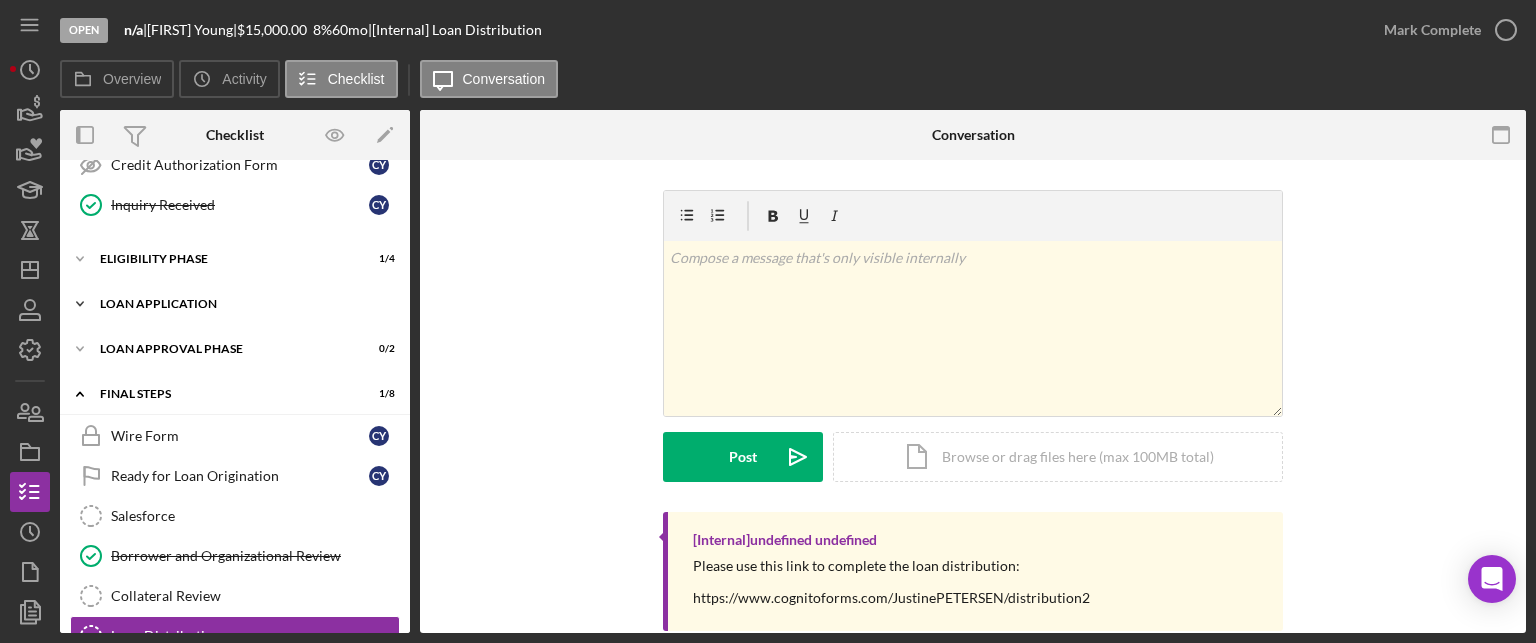 click on "Icon/Expander Loan Application 12 / 15" at bounding box center [235, 304] 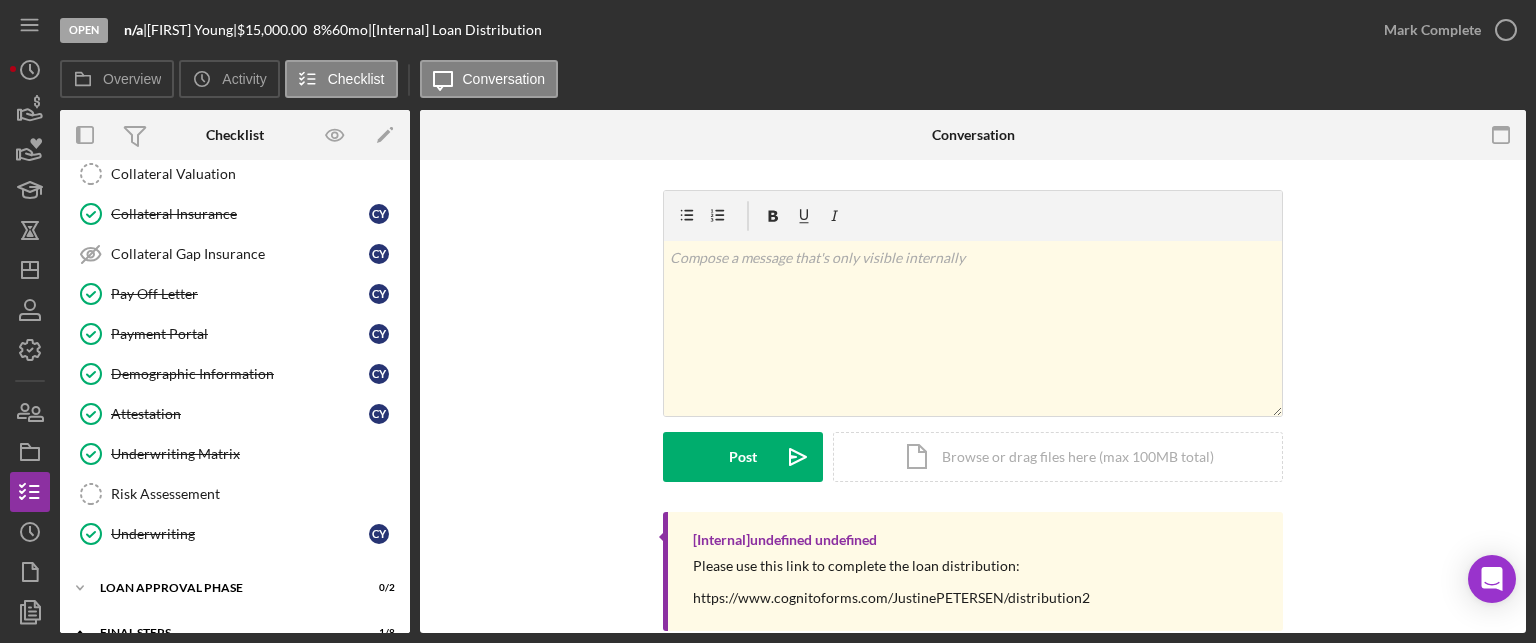 scroll, scrollTop: 840, scrollLeft: 0, axis: vertical 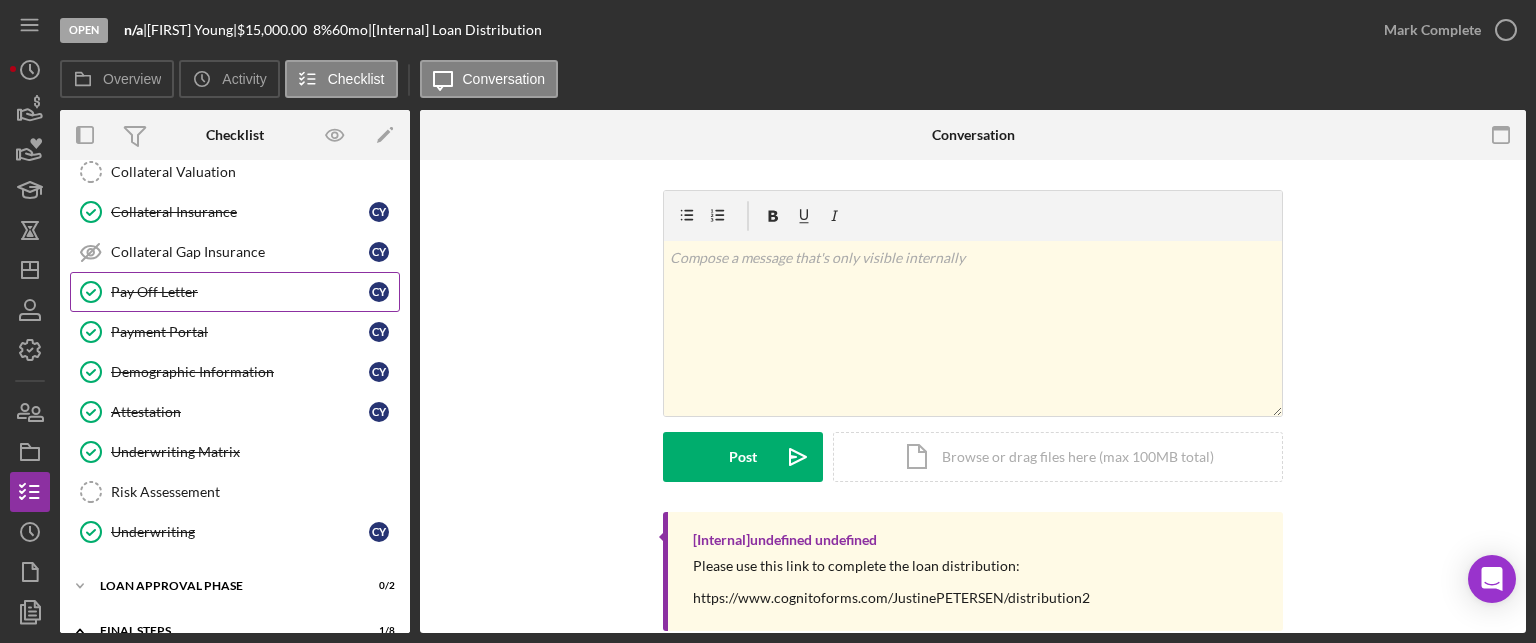 click on "Pay Off Letter Pay Off Letter C Y" at bounding box center [235, 292] 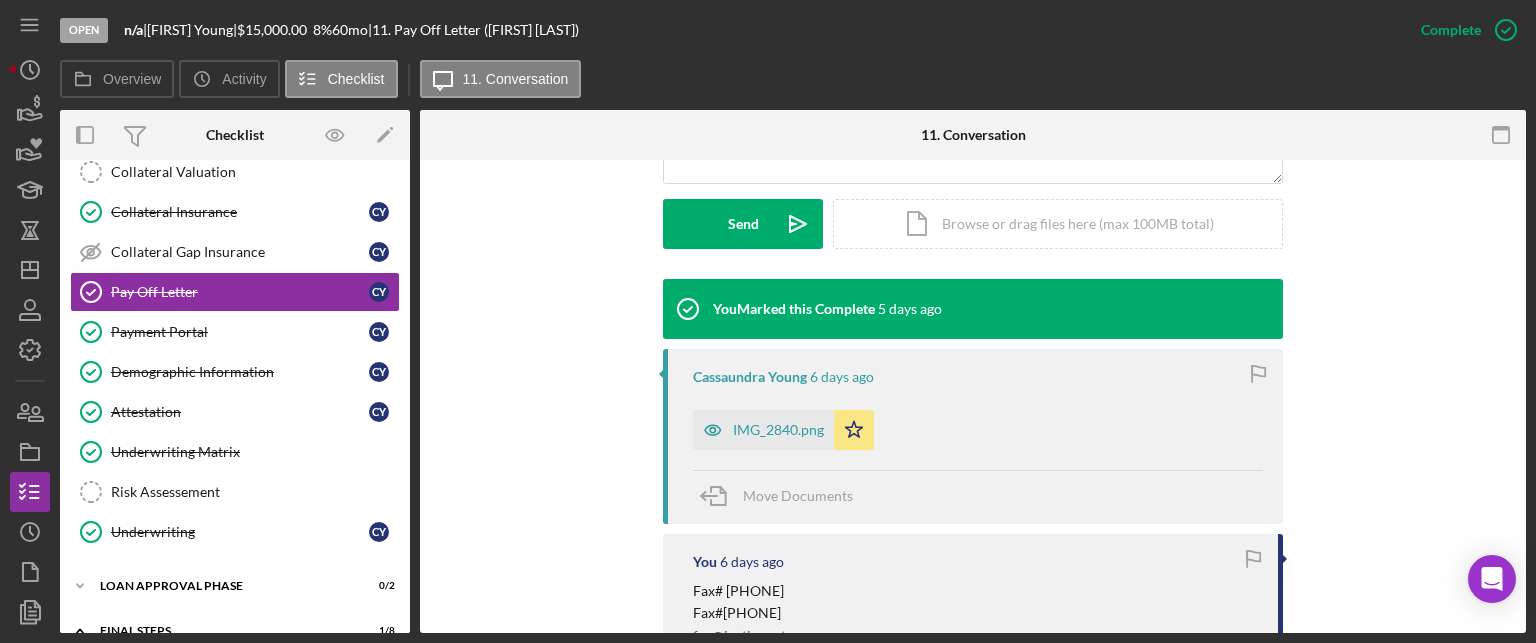 scroll, scrollTop: 551, scrollLeft: 0, axis: vertical 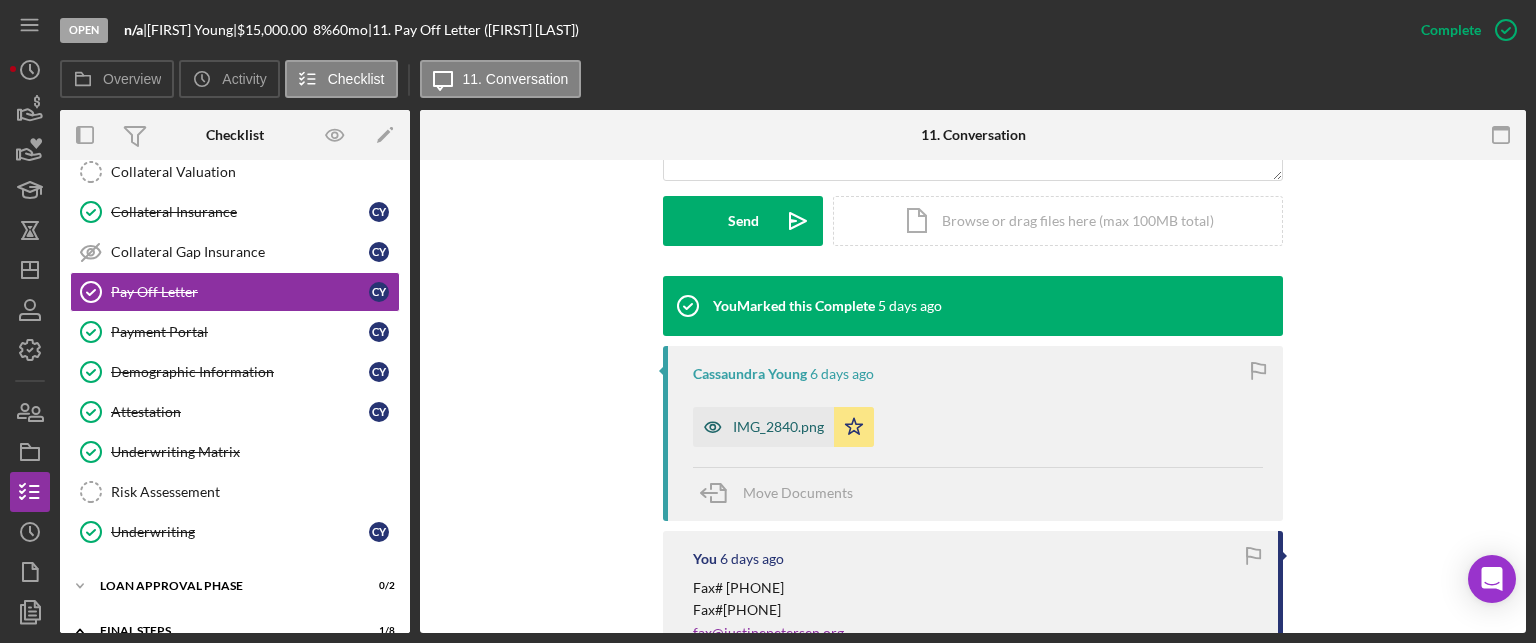 click 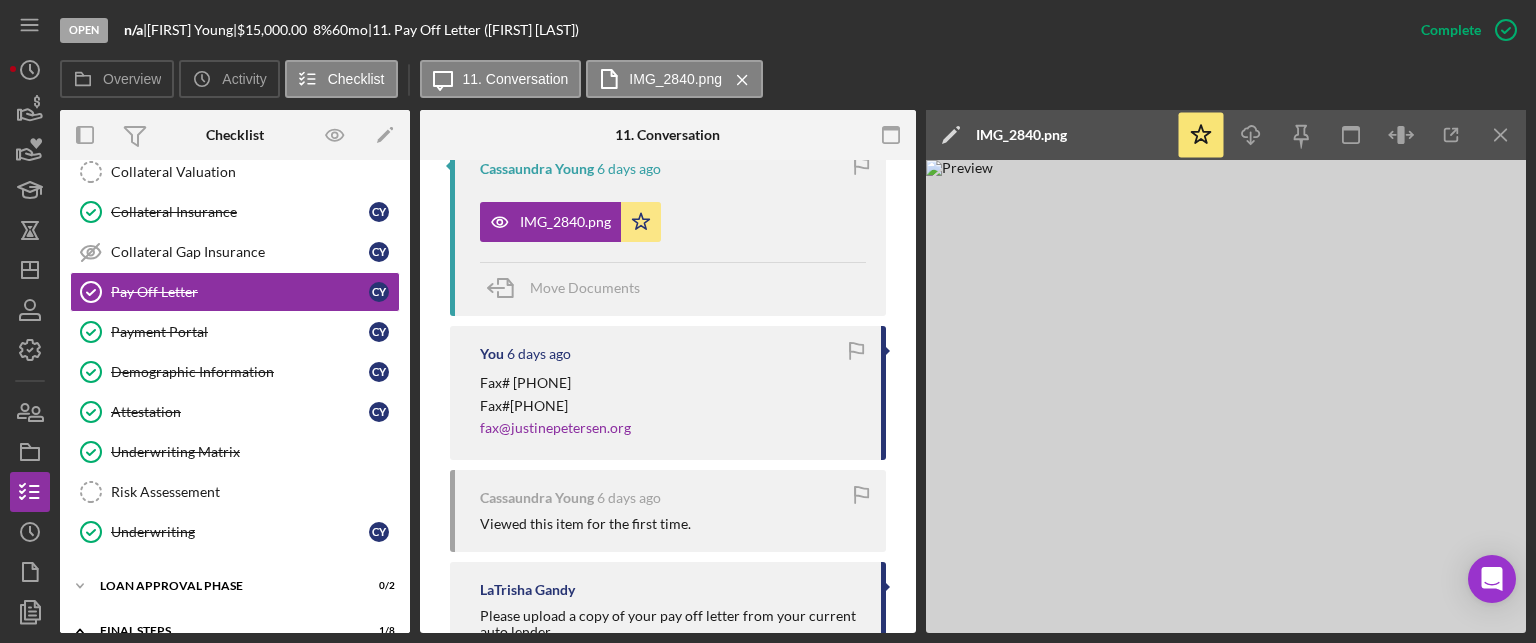 scroll, scrollTop: 849, scrollLeft: 0, axis: vertical 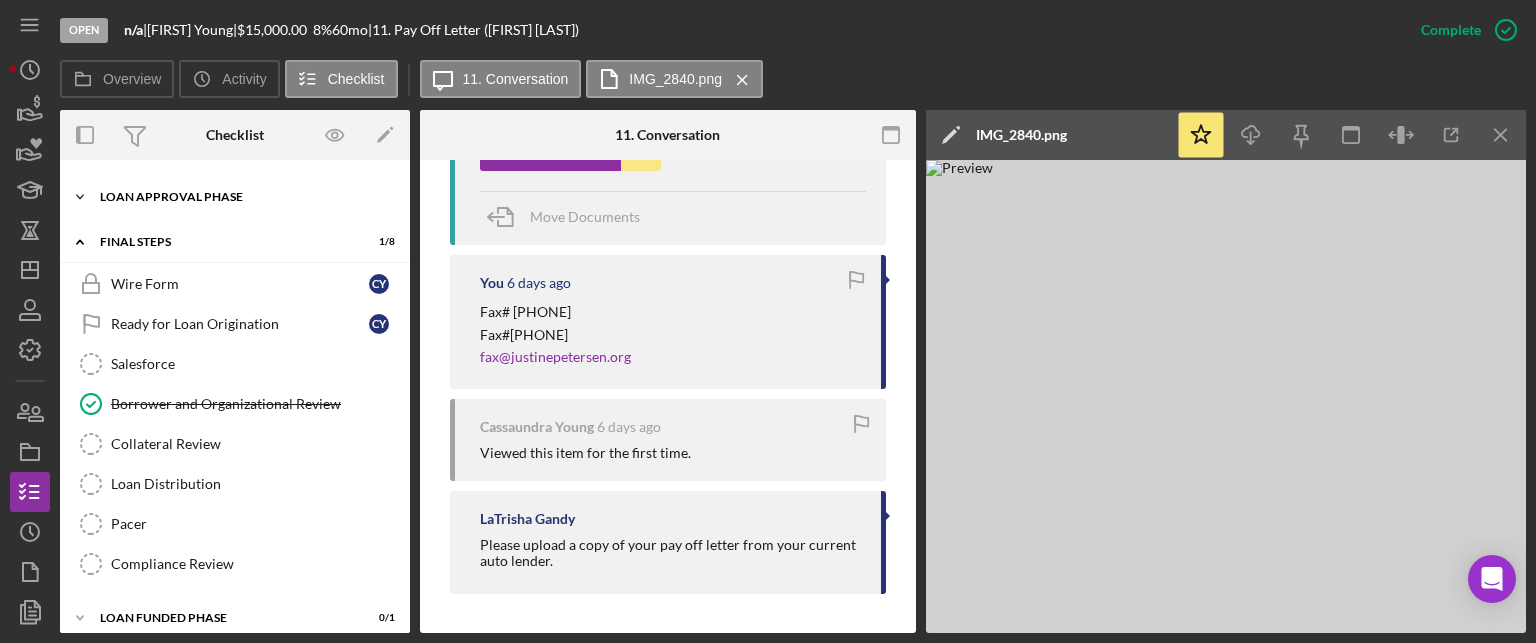 click on "Loan Approval Phase" at bounding box center [242, 197] 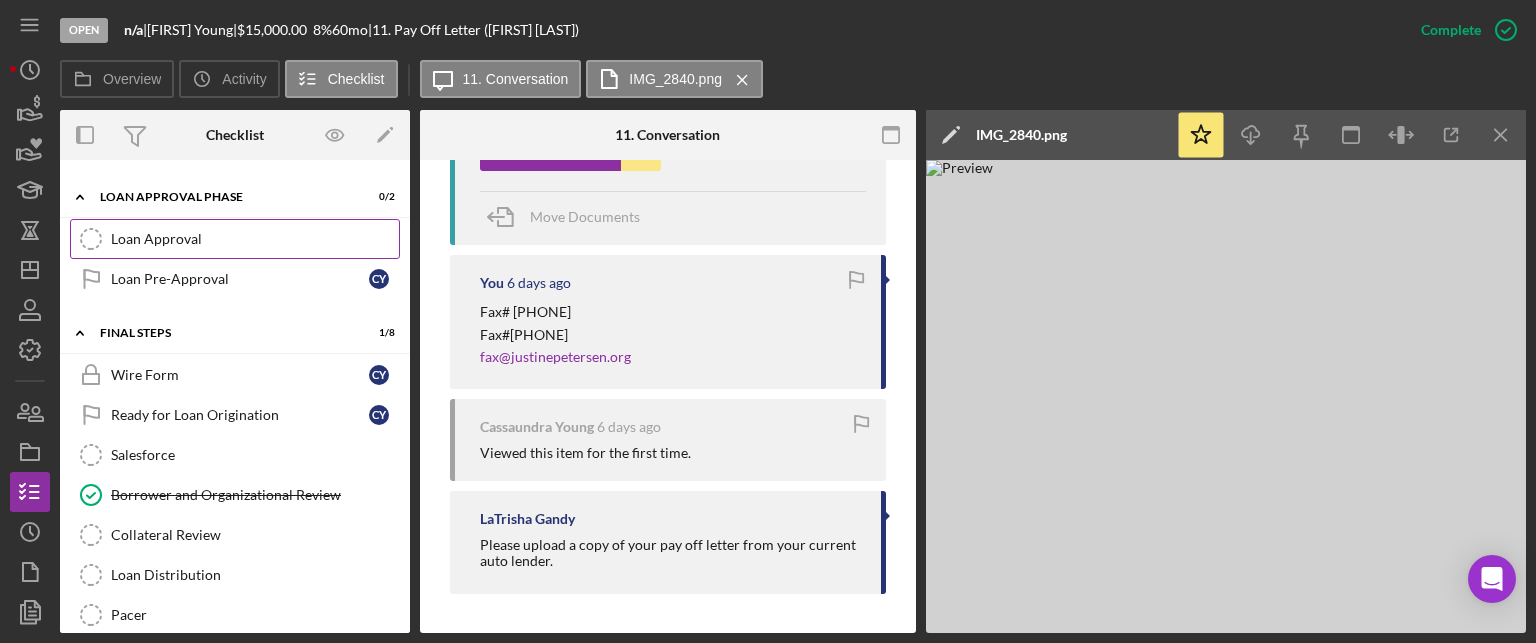 click on "Loan Approval" at bounding box center (255, 239) 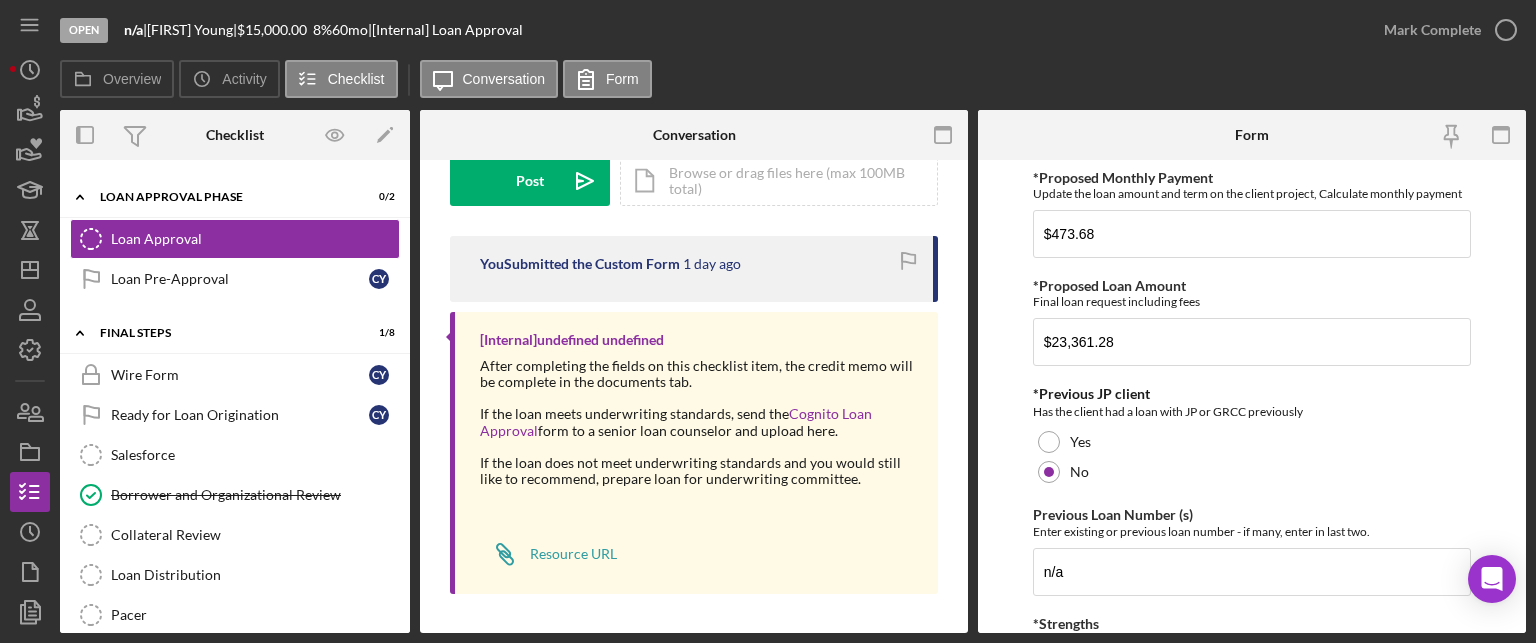 scroll, scrollTop: 274, scrollLeft: 0, axis: vertical 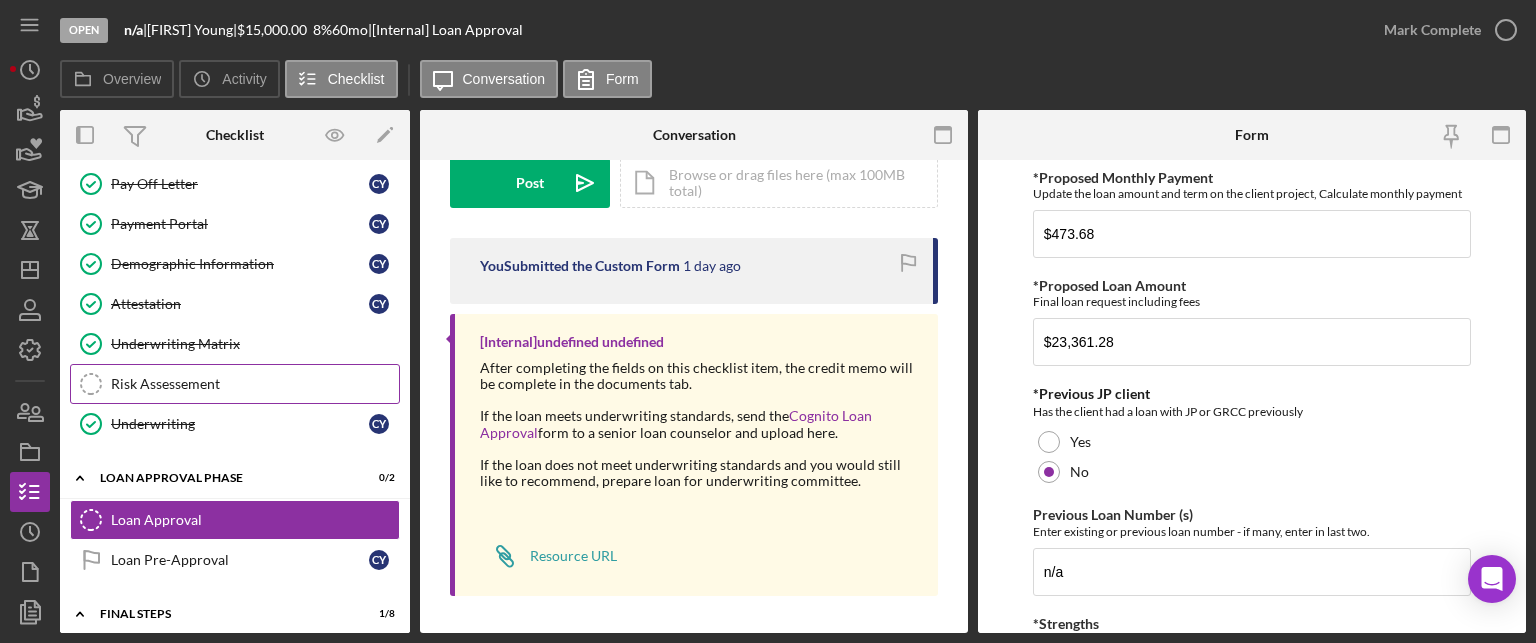 click on "Risk Assessement Risk Assessement" at bounding box center (235, 384) 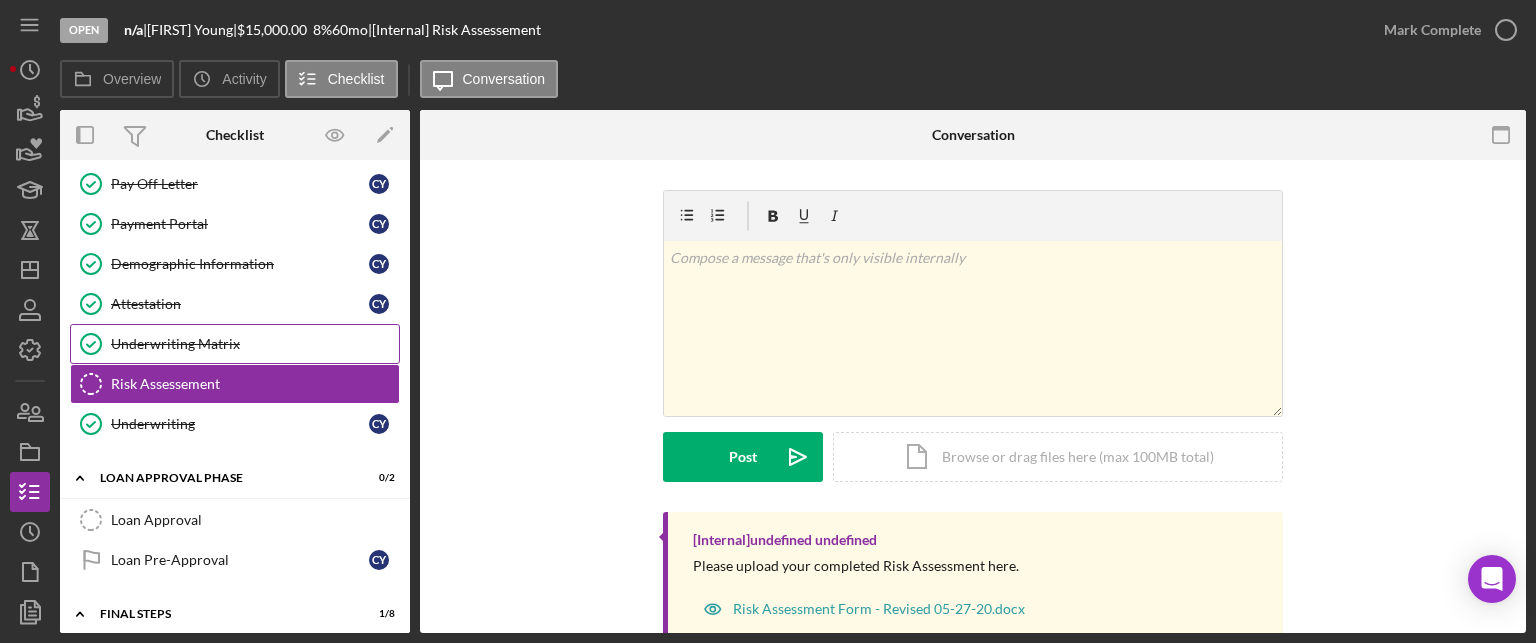 click on "Underwriting Matrix Underwriting Matrix" at bounding box center [235, 344] 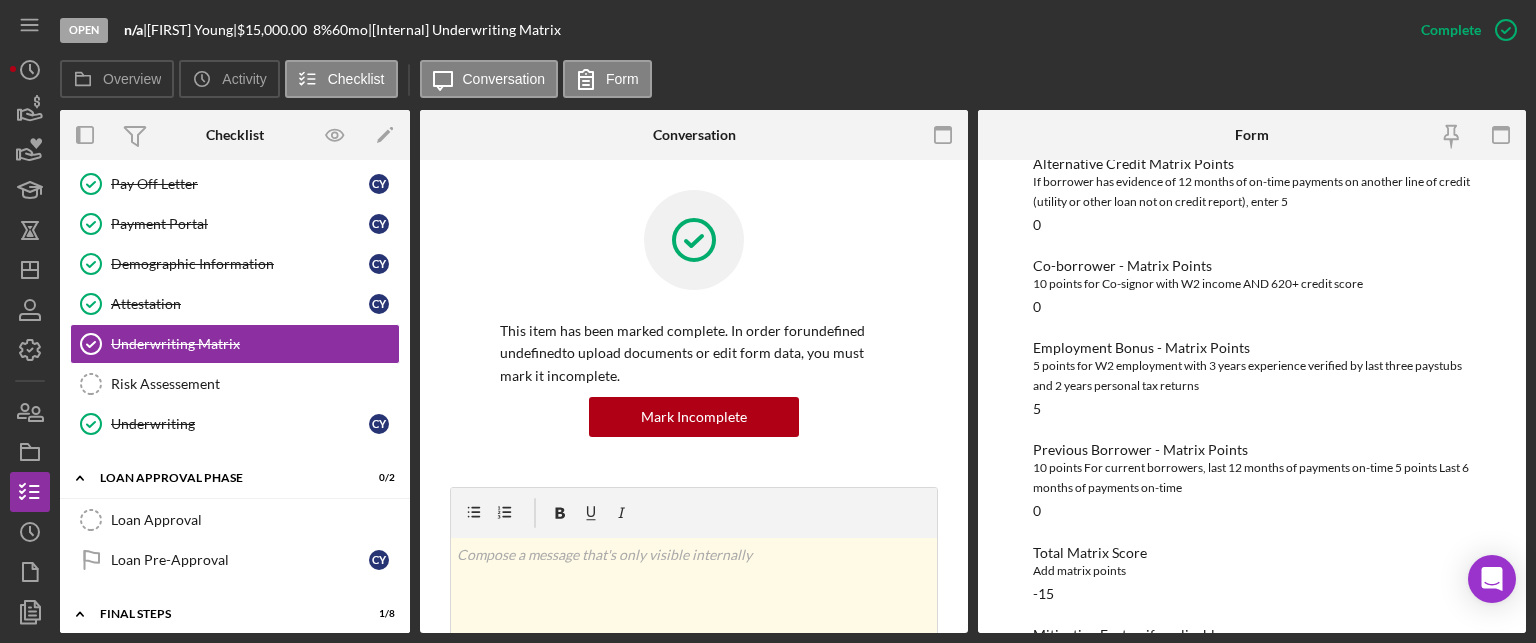scroll, scrollTop: 613, scrollLeft: 0, axis: vertical 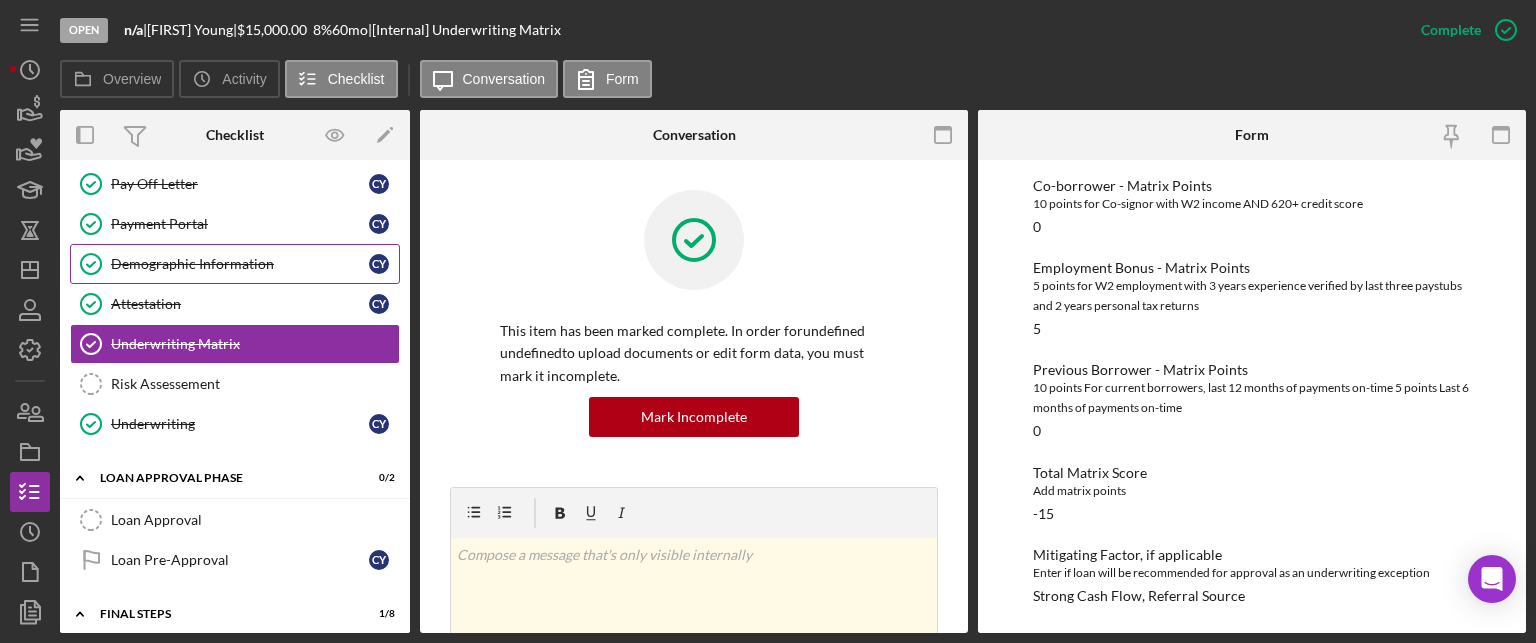 click on "Demographic Information" at bounding box center [240, 264] 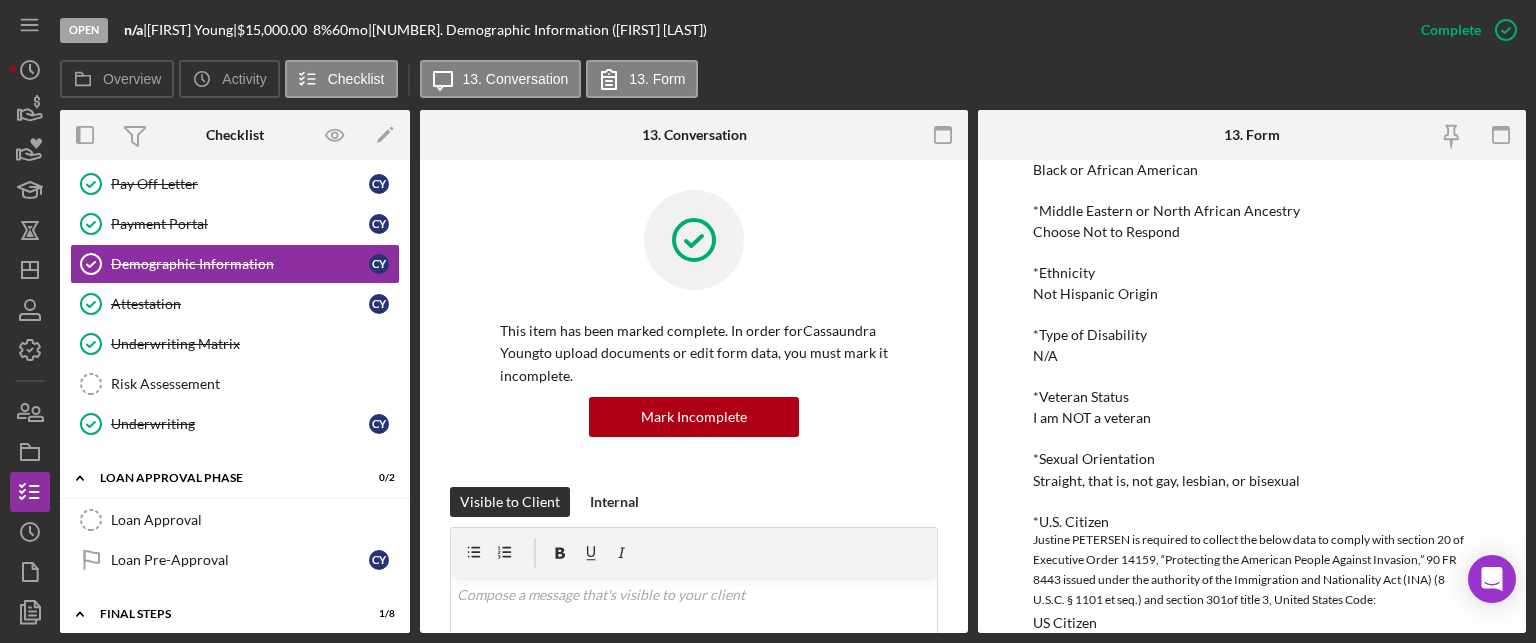 scroll, scrollTop: 752, scrollLeft: 0, axis: vertical 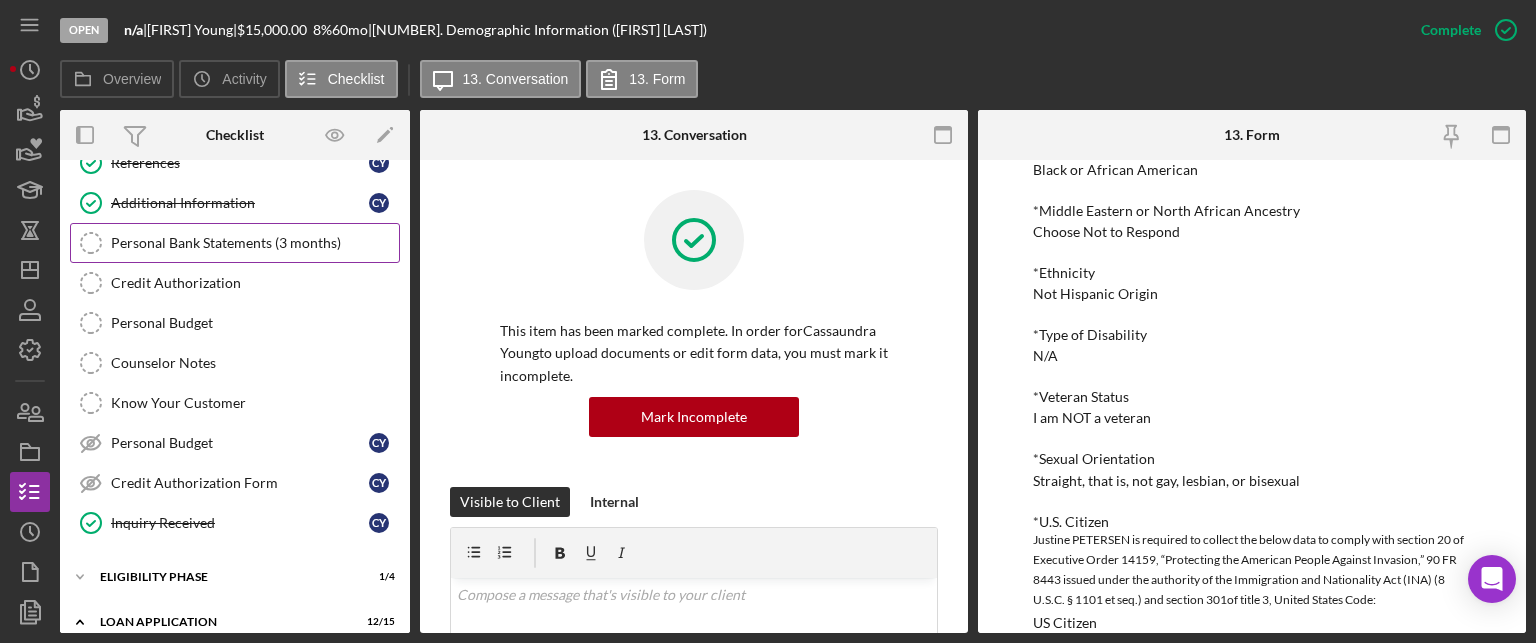 click on "Personal Bank Statements (3 months) Personal Bank Statements (3 months)" at bounding box center (235, 243) 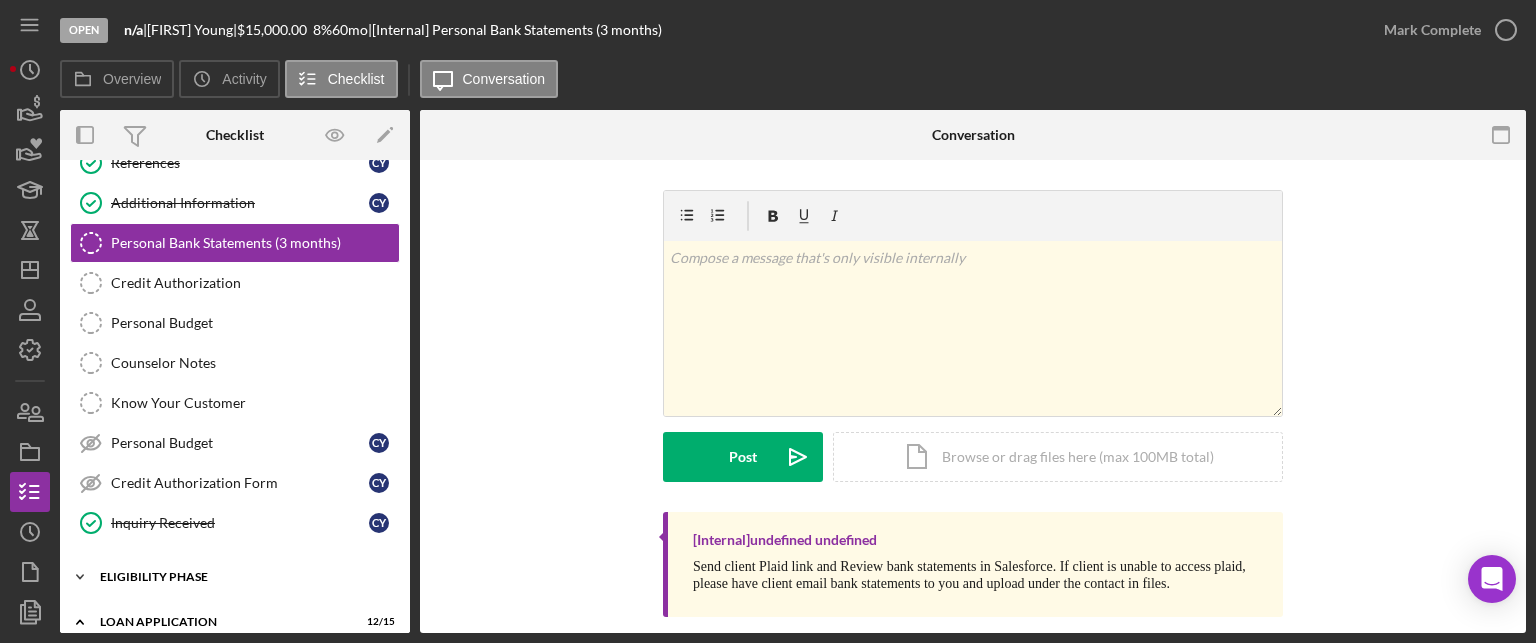 click on "Icon/Expander Eligibility Phase 1 / 4" at bounding box center (235, 577) 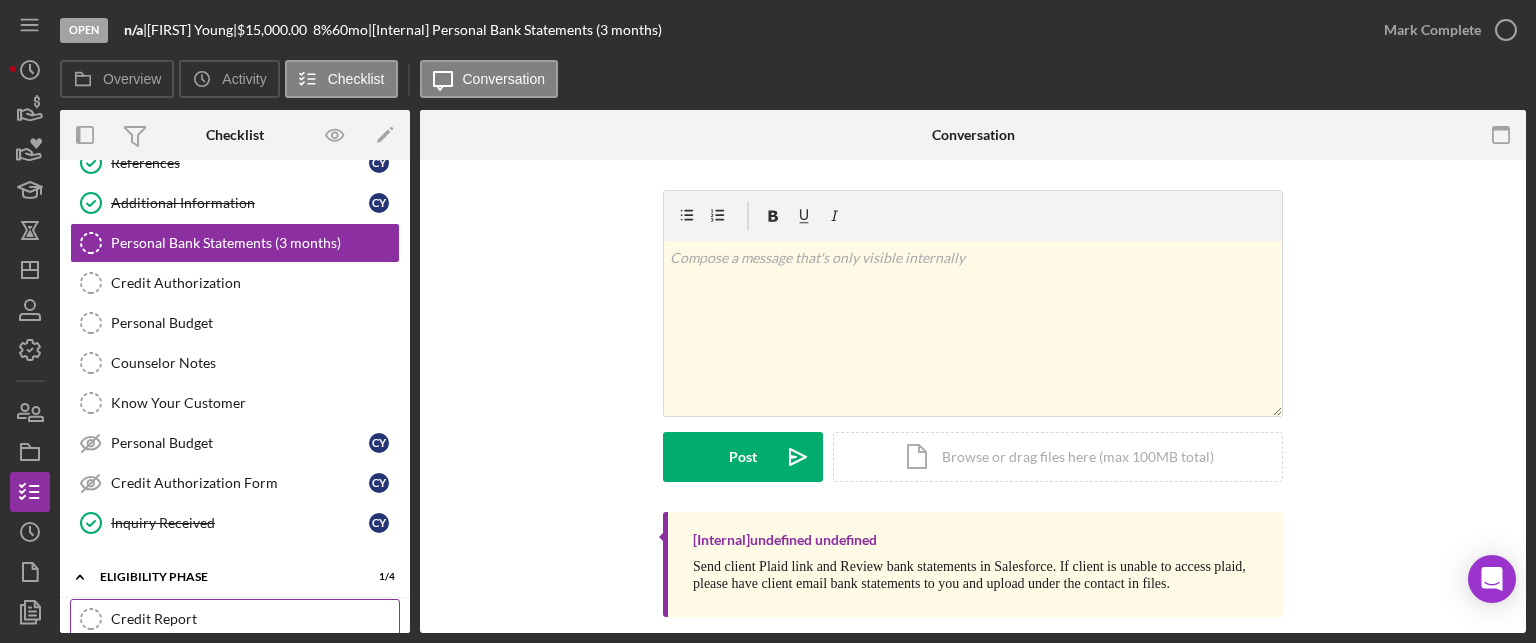 click on "Credit Report Credit Report" at bounding box center (235, 619) 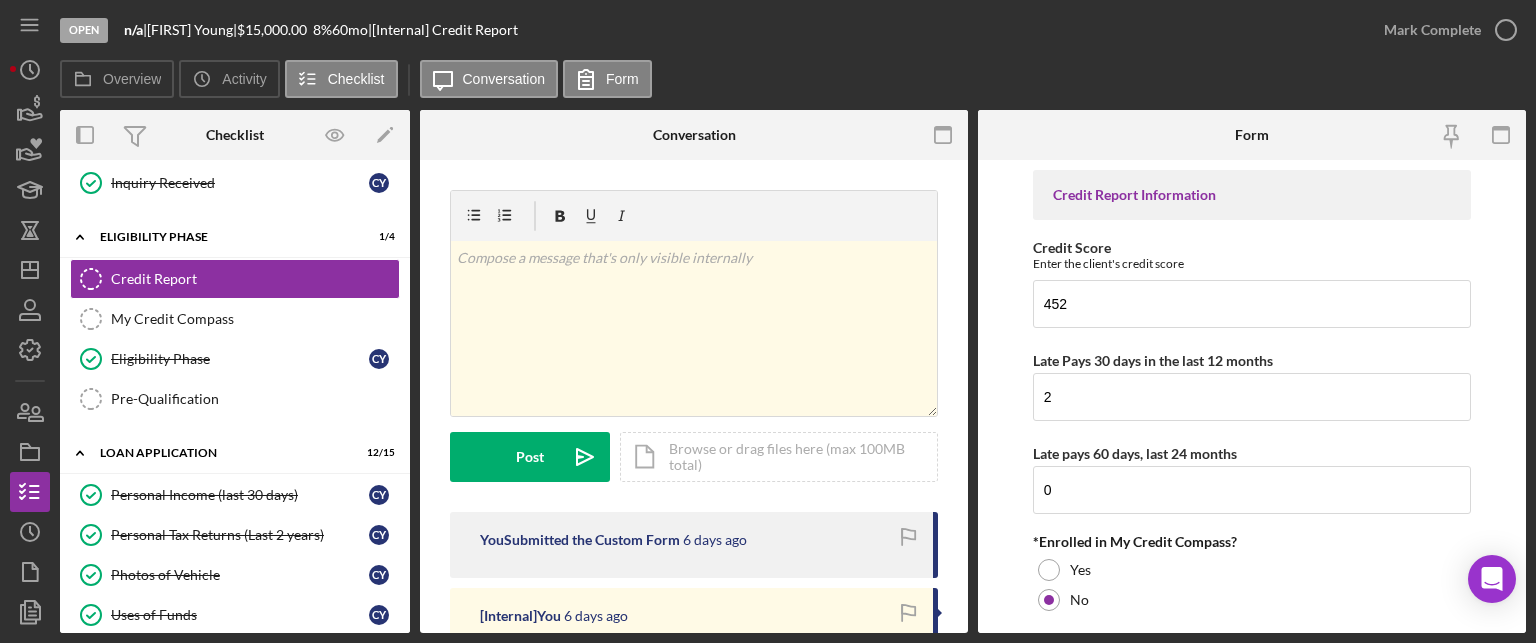 scroll, scrollTop: 491, scrollLeft: 0, axis: vertical 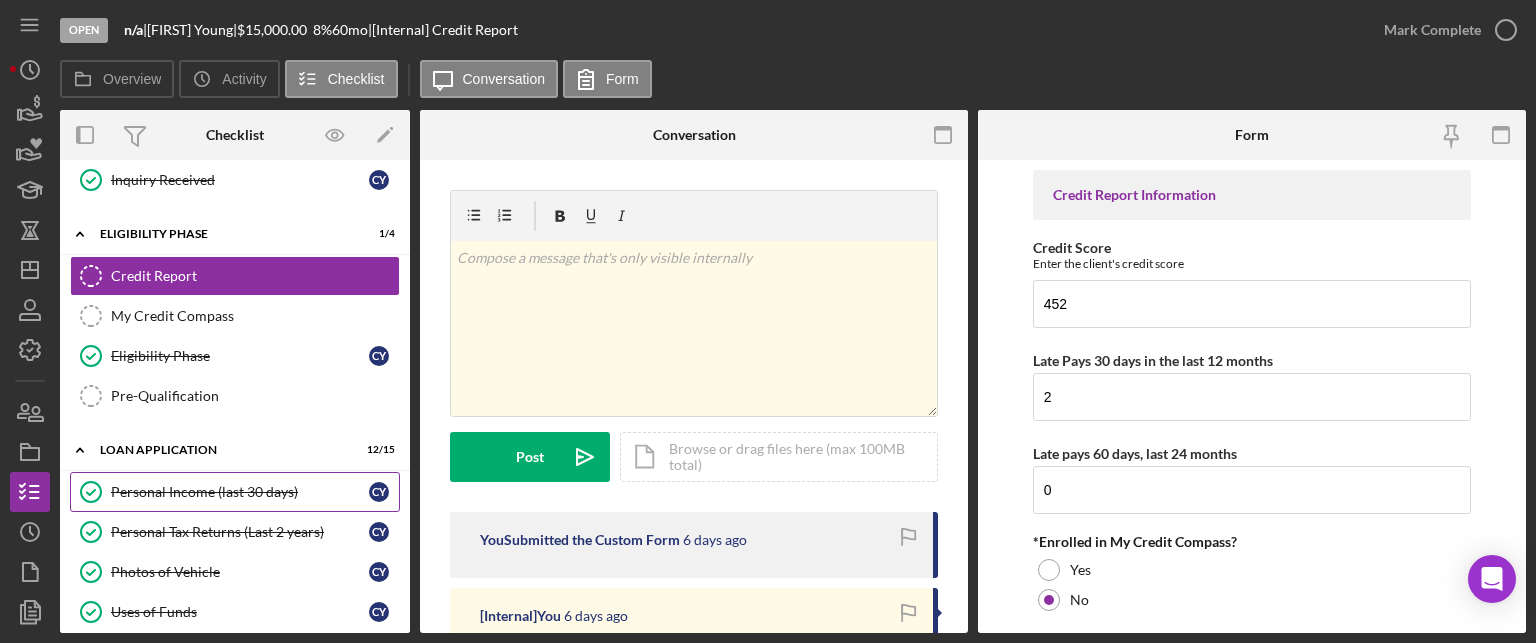 click on "Personal Income (last 30 days) Personal Income (last 30 days) C Y" at bounding box center (235, 492) 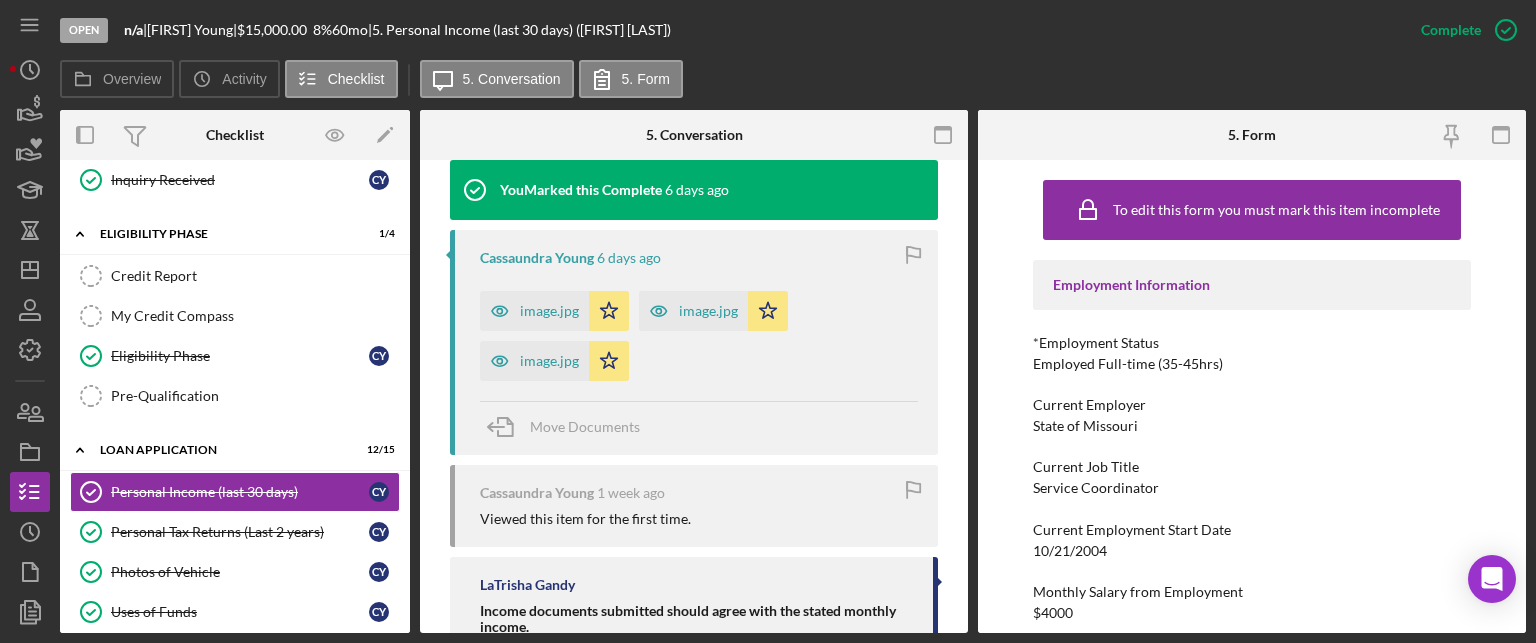 scroll, scrollTop: 1005, scrollLeft: 0, axis: vertical 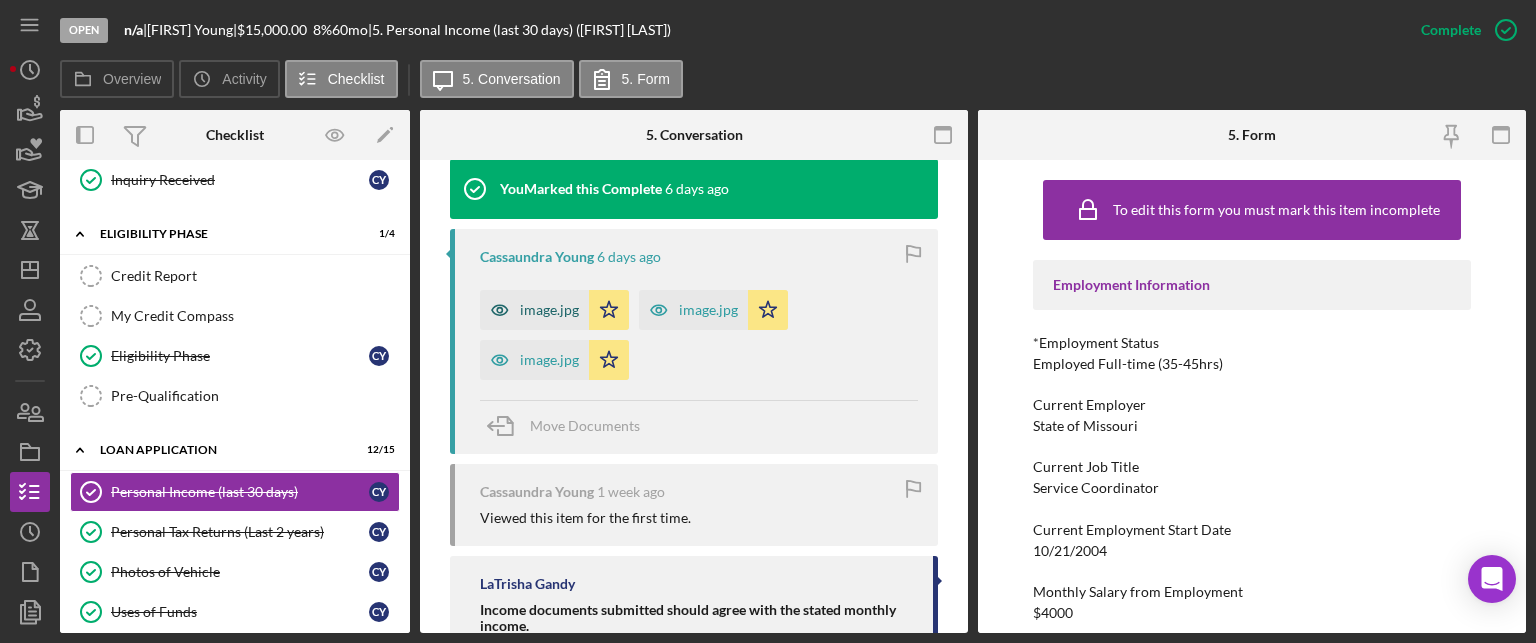 click on "image.jpg" at bounding box center (534, 310) 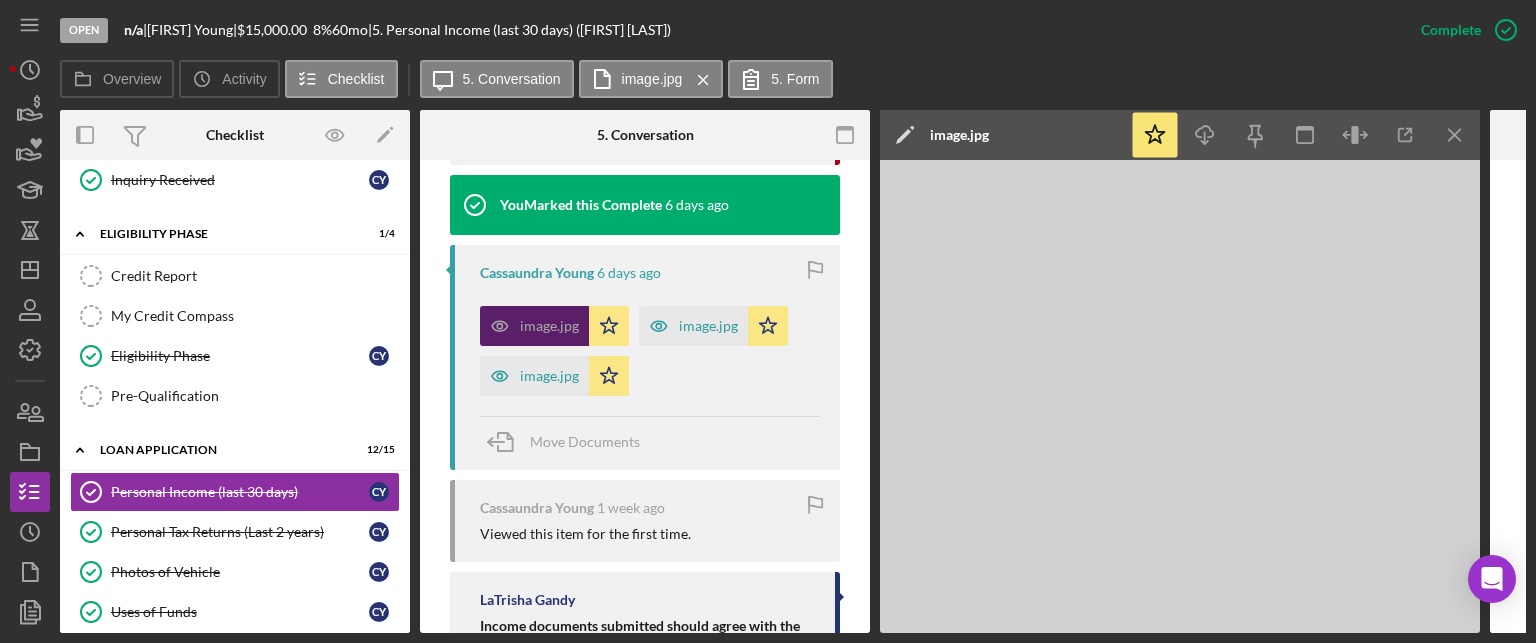 scroll, scrollTop: 1021, scrollLeft: 0, axis: vertical 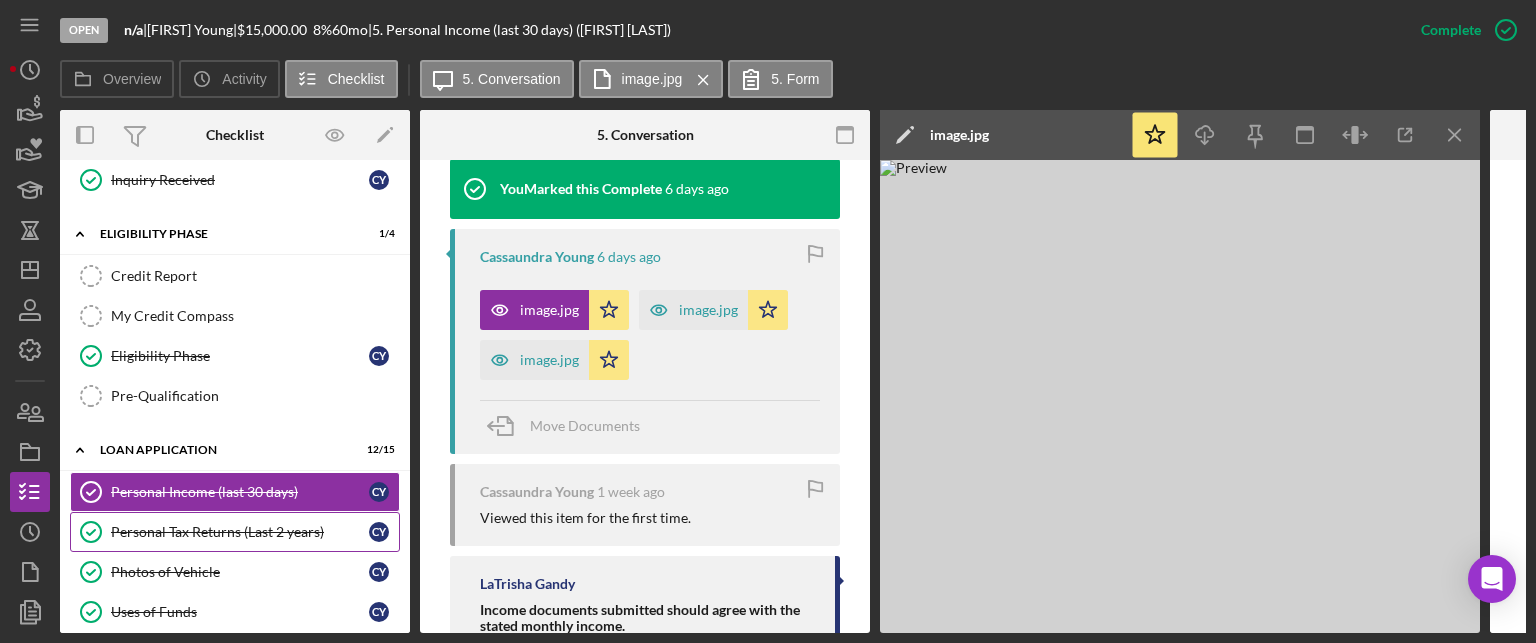 click on "Personal Tax Returns (Last 2 years) Personal Tax Returns (Last 2 years) C Y" at bounding box center (235, 532) 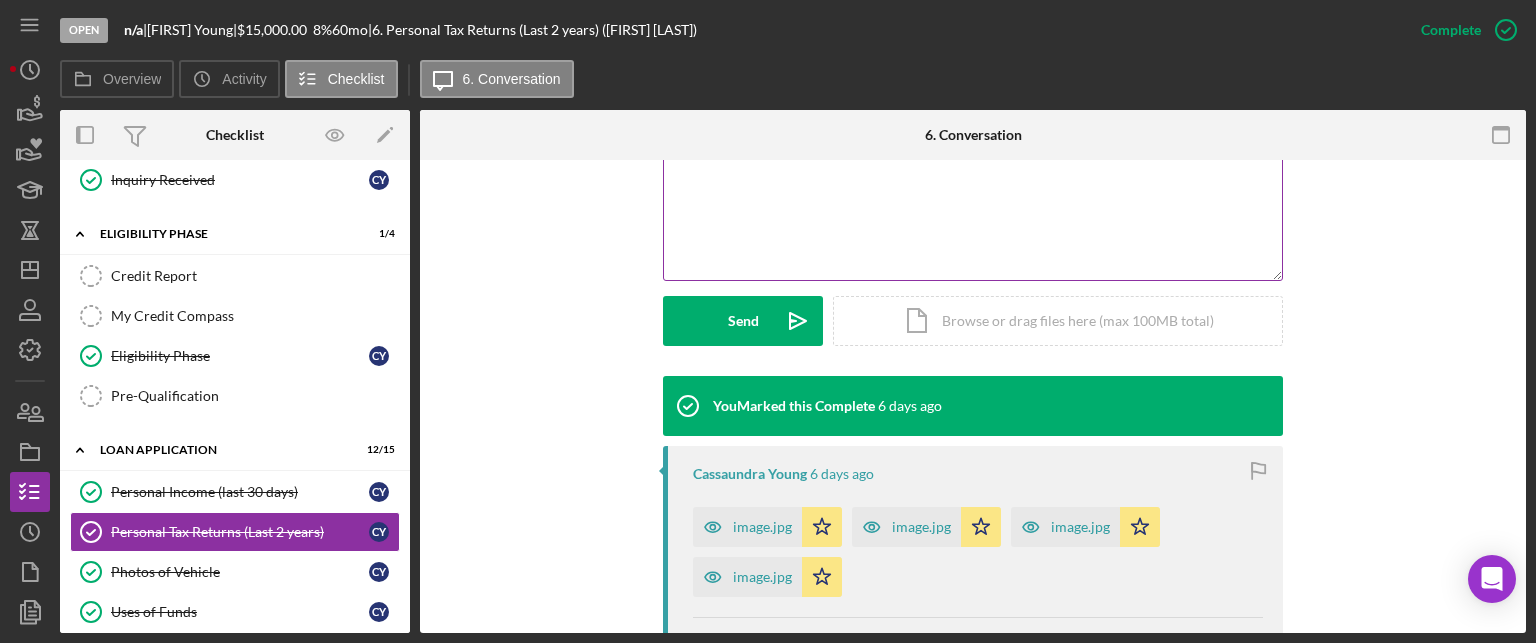 scroll, scrollTop: 452, scrollLeft: 0, axis: vertical 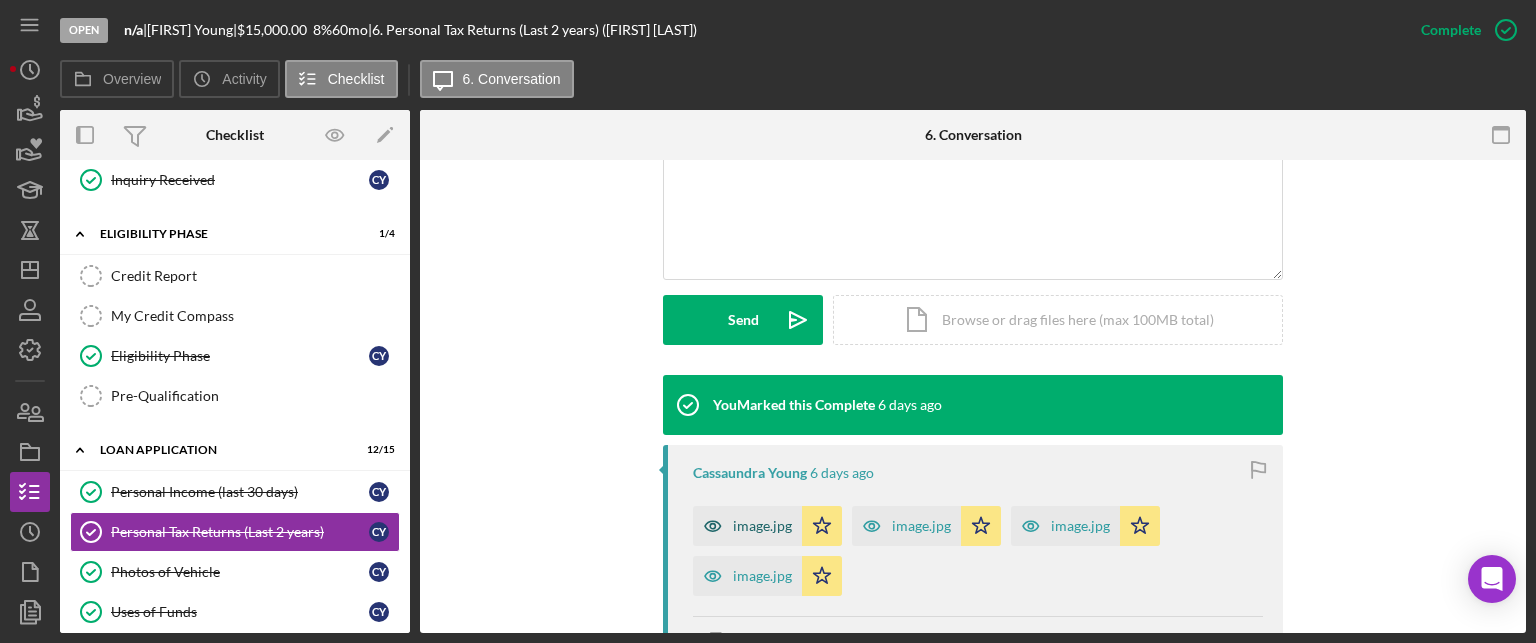 click on "image.jpg" at bounding box center [747, 526] 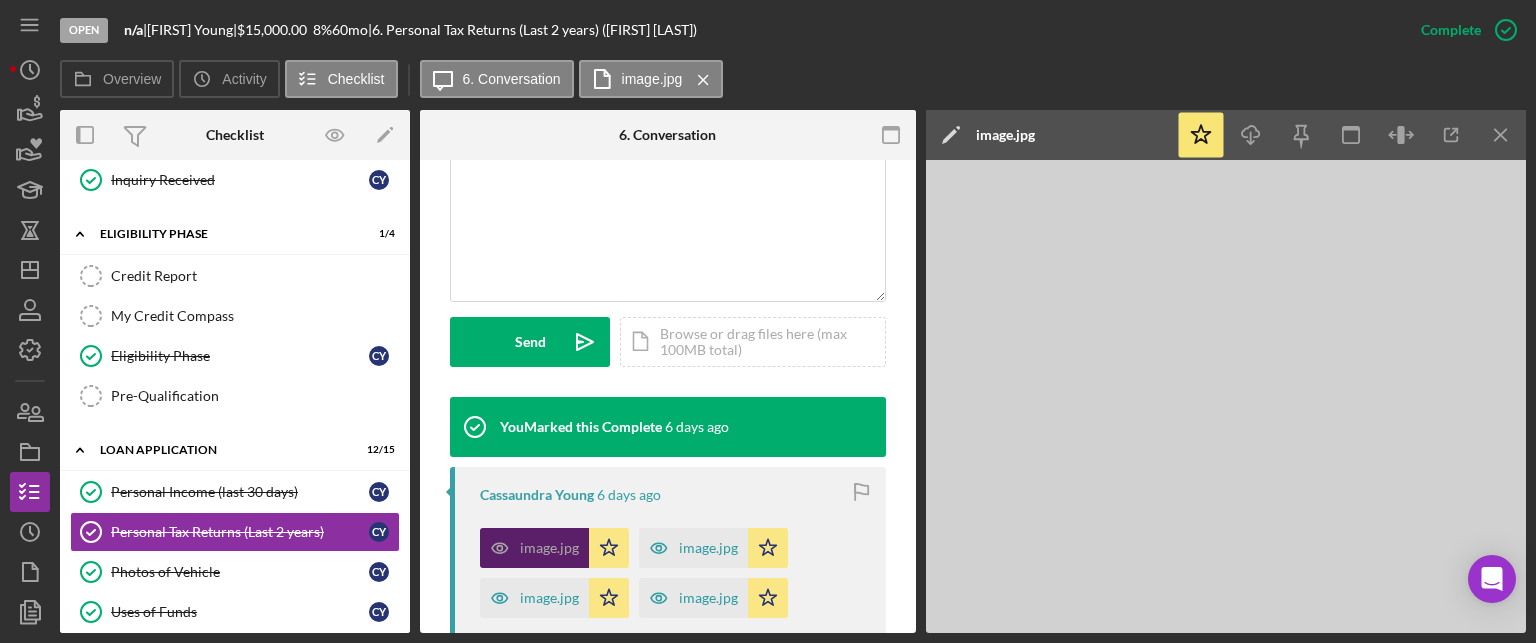 scroll, scrollTop: 475, scrollLeft: 0, axis: vertical 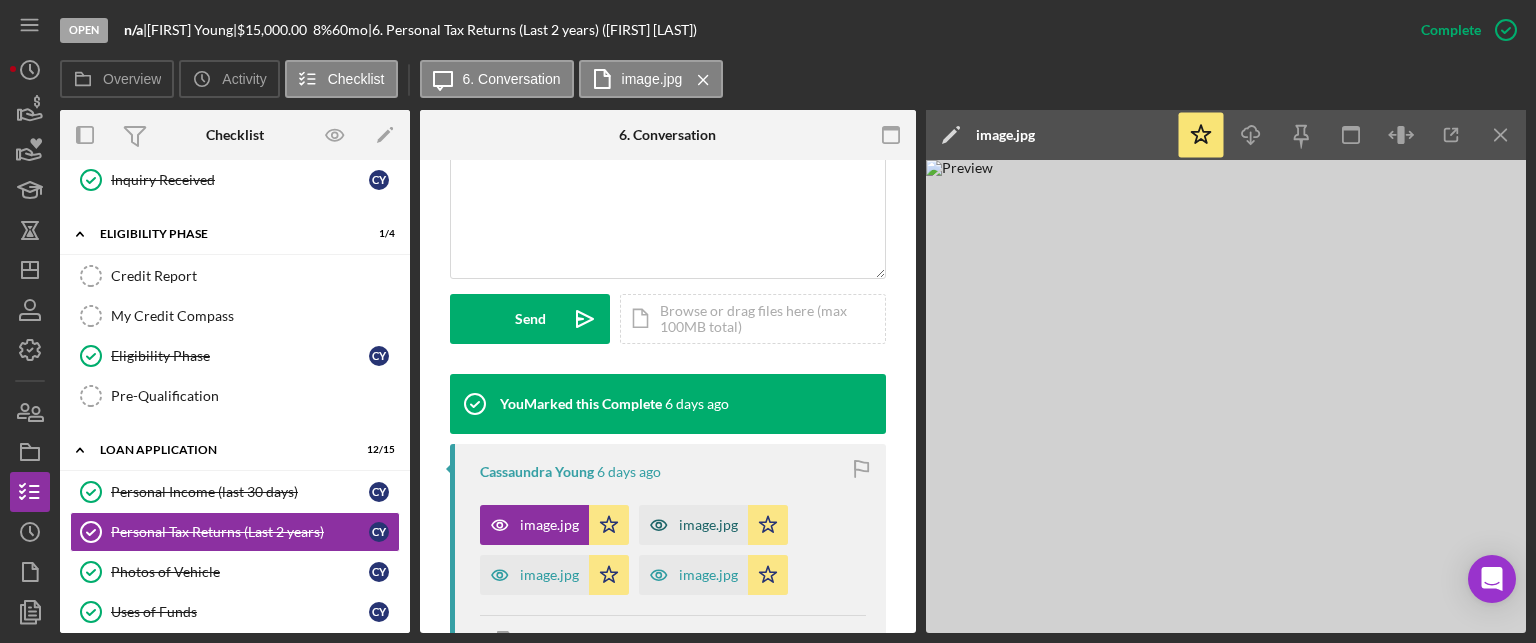 click on "image.jpg" at bounding box center (708, 525) 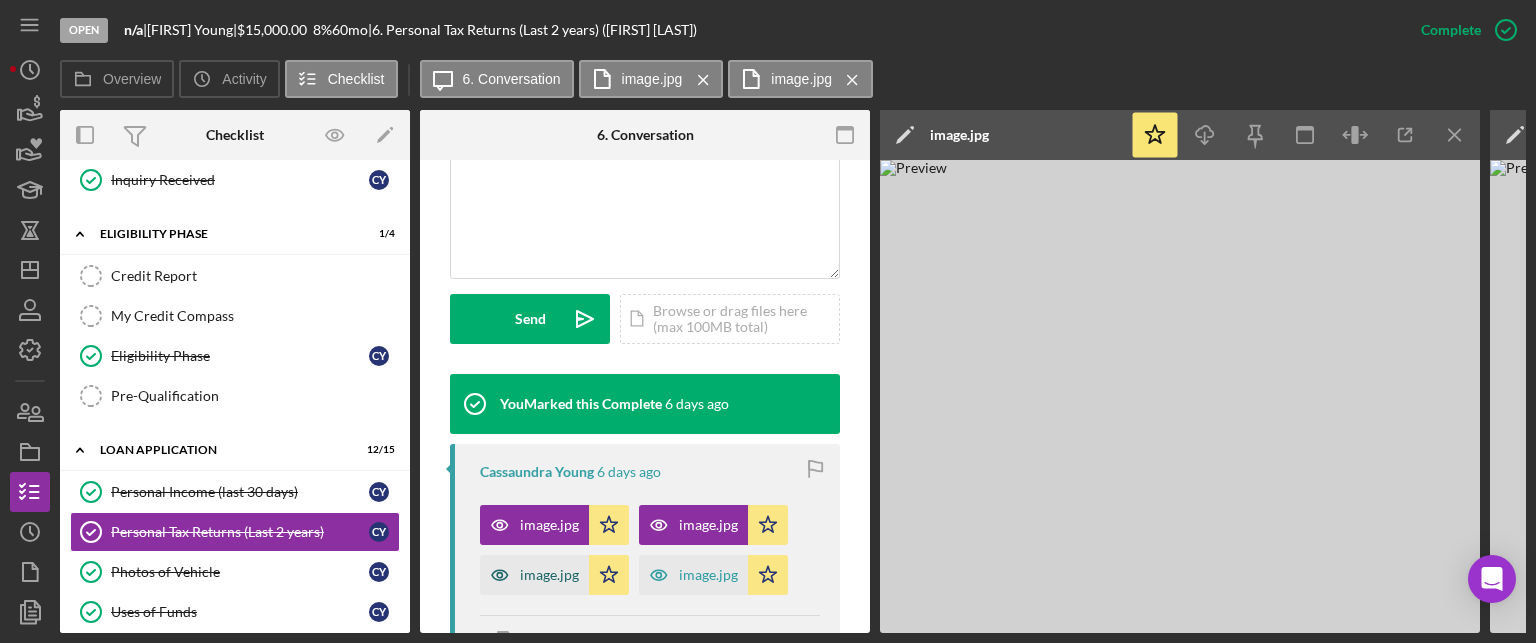 click on "image.jpg" at bounding box center (549, 575) 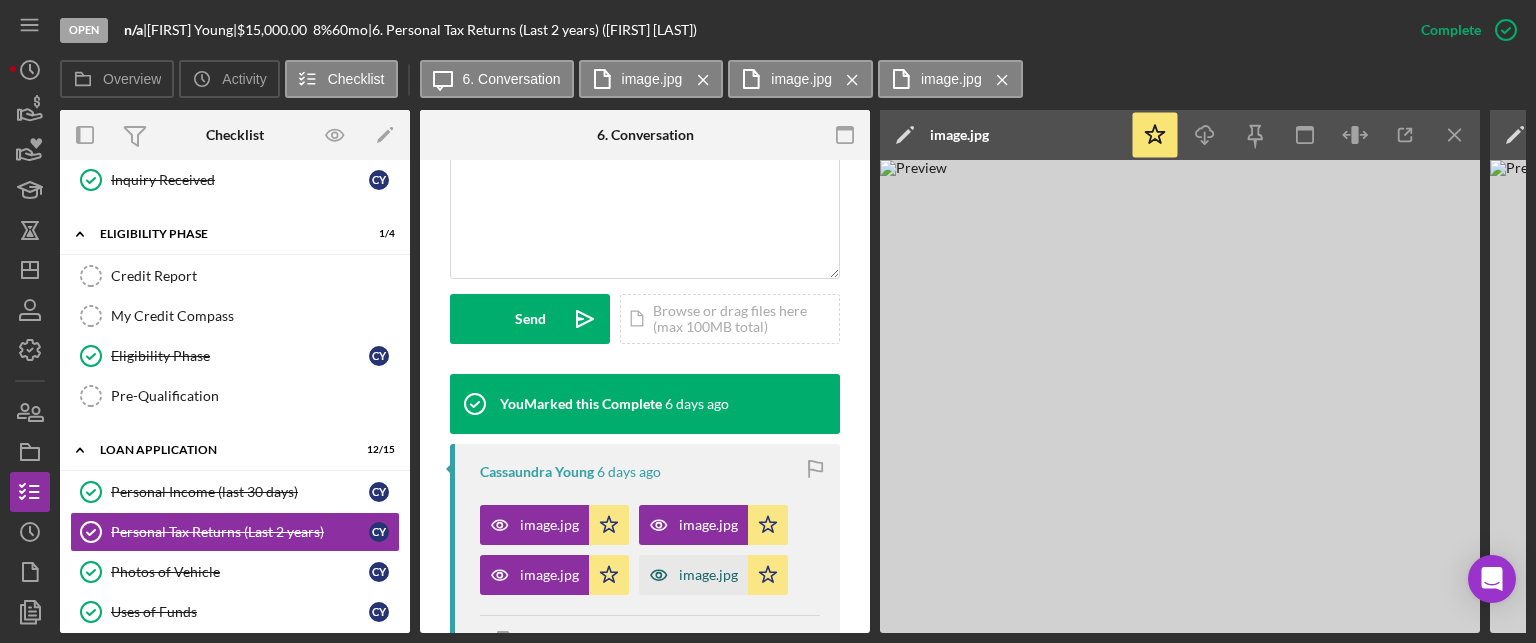 click on "image.jpg" at bounding box center (693, 575) 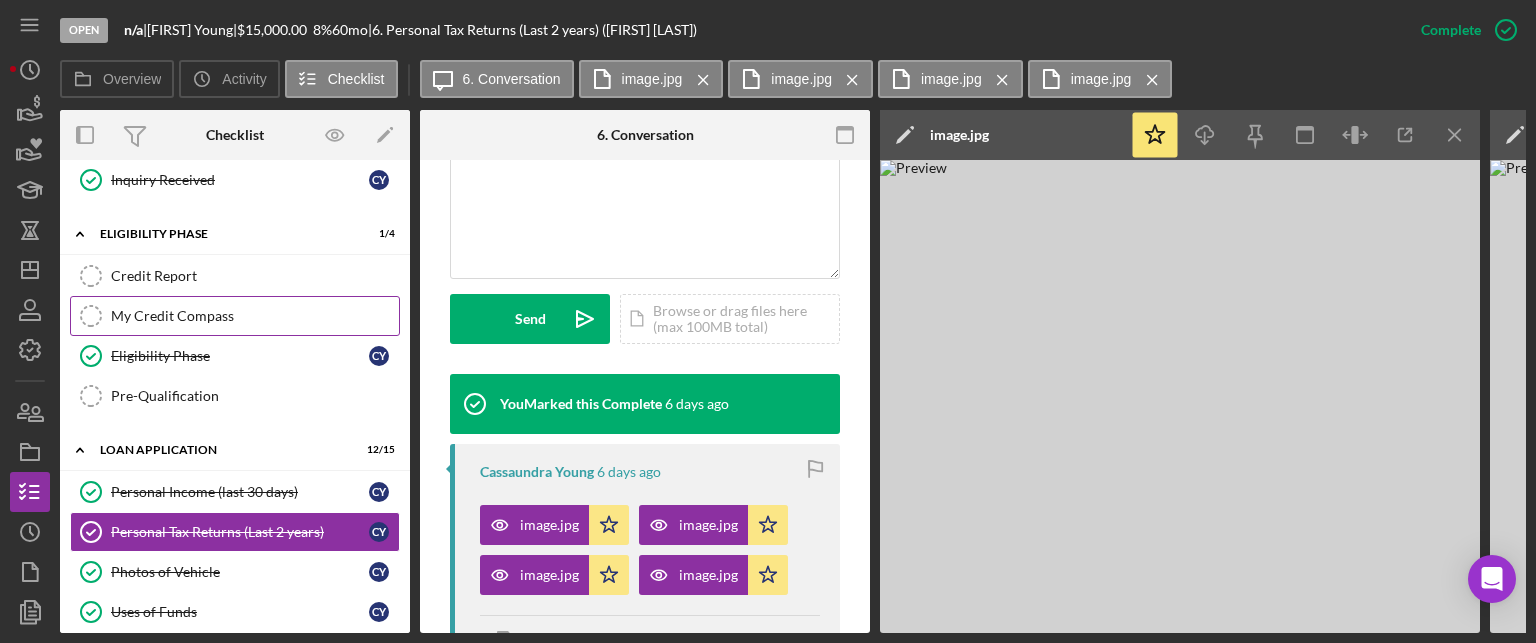 click on "My Credit Compass  My Credit Compass" at bounding box center (235, 316) 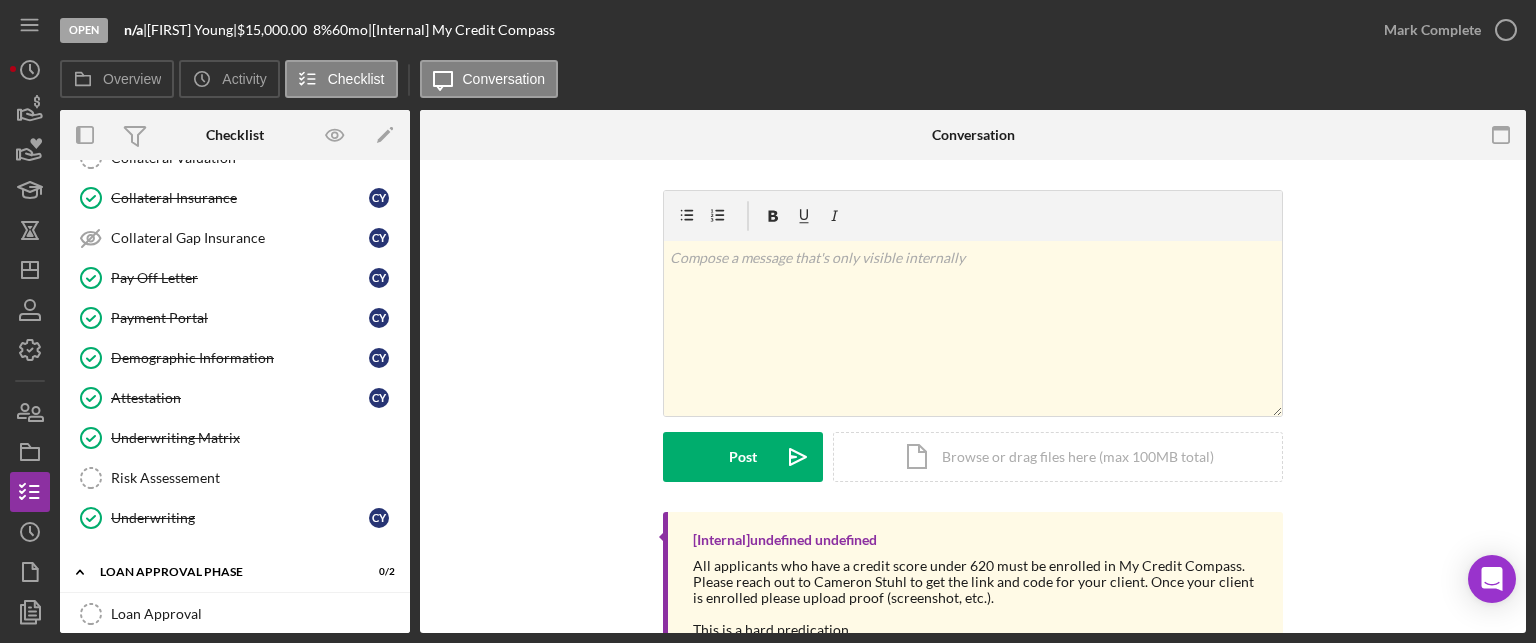 scroll, scrollTop: 1024, scrollLeft: 0, axis: vertical 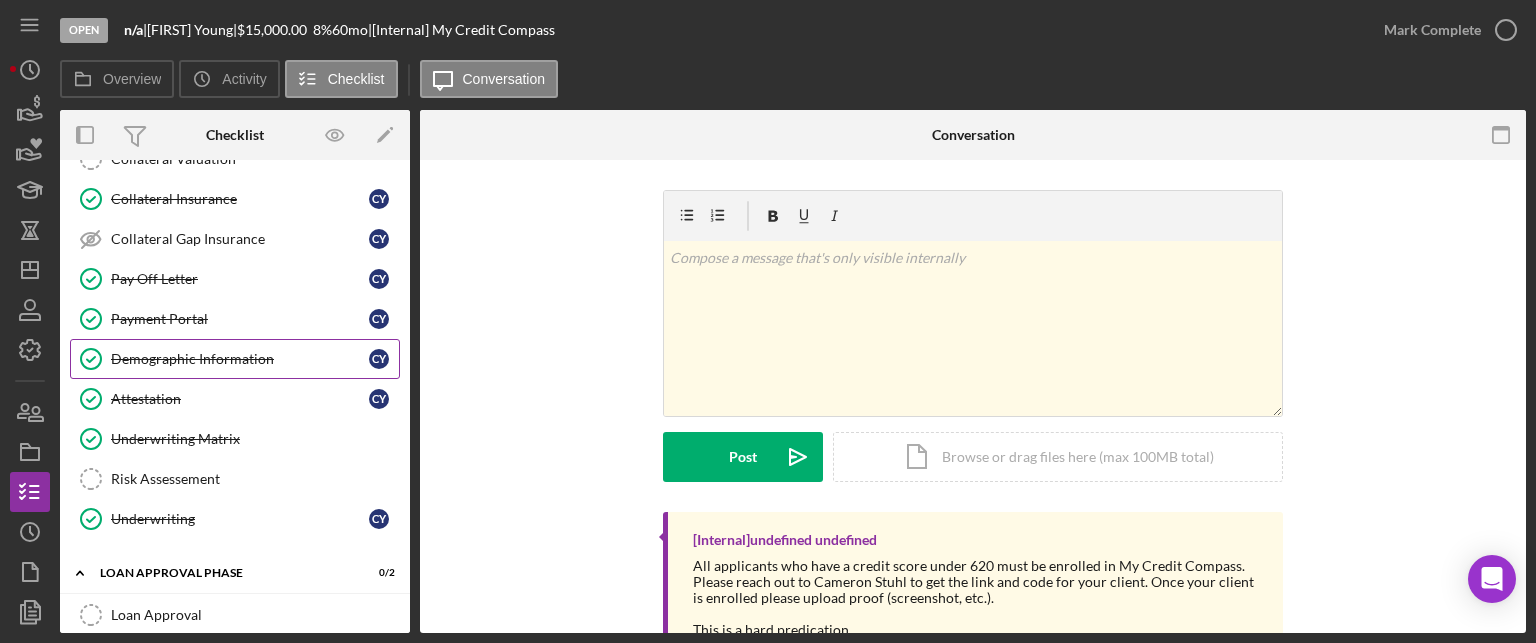 click on "Demographic Information" at bounding box center (240, 359) 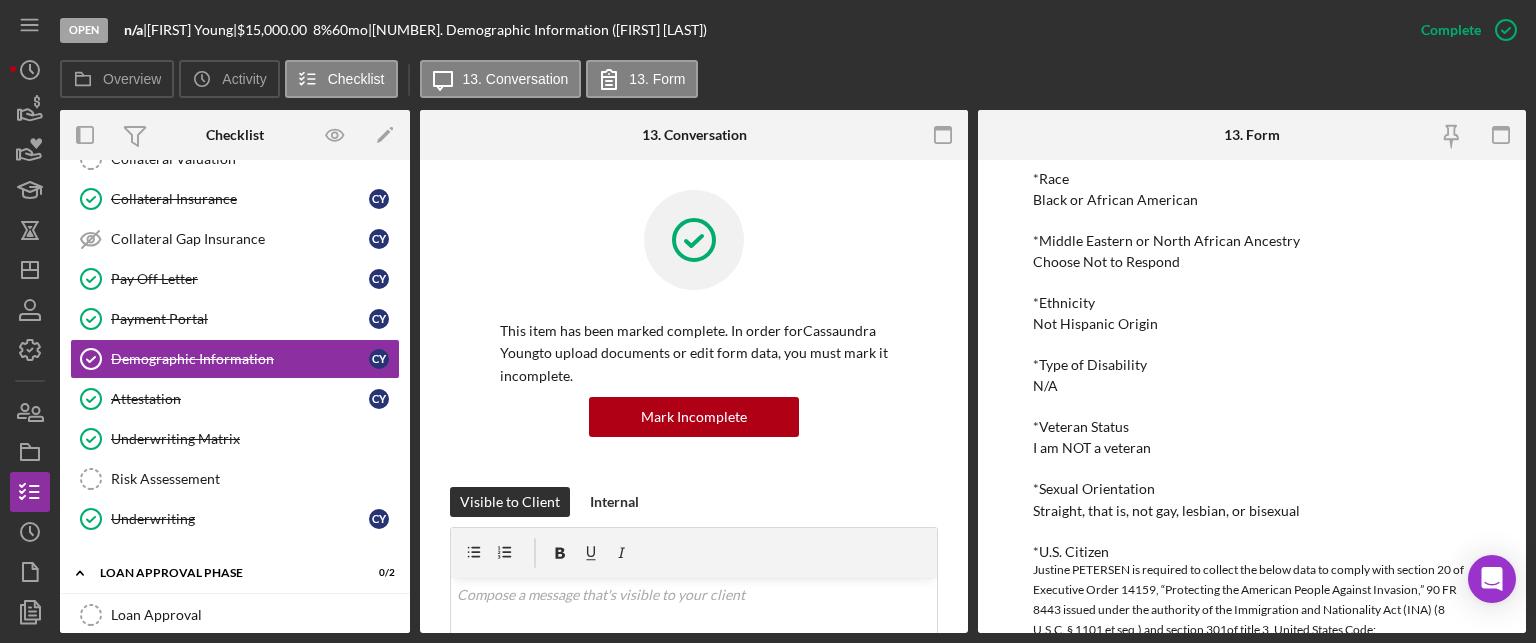 scroll, scrollTop: 724, scrollLeft: 0, axis: vertical 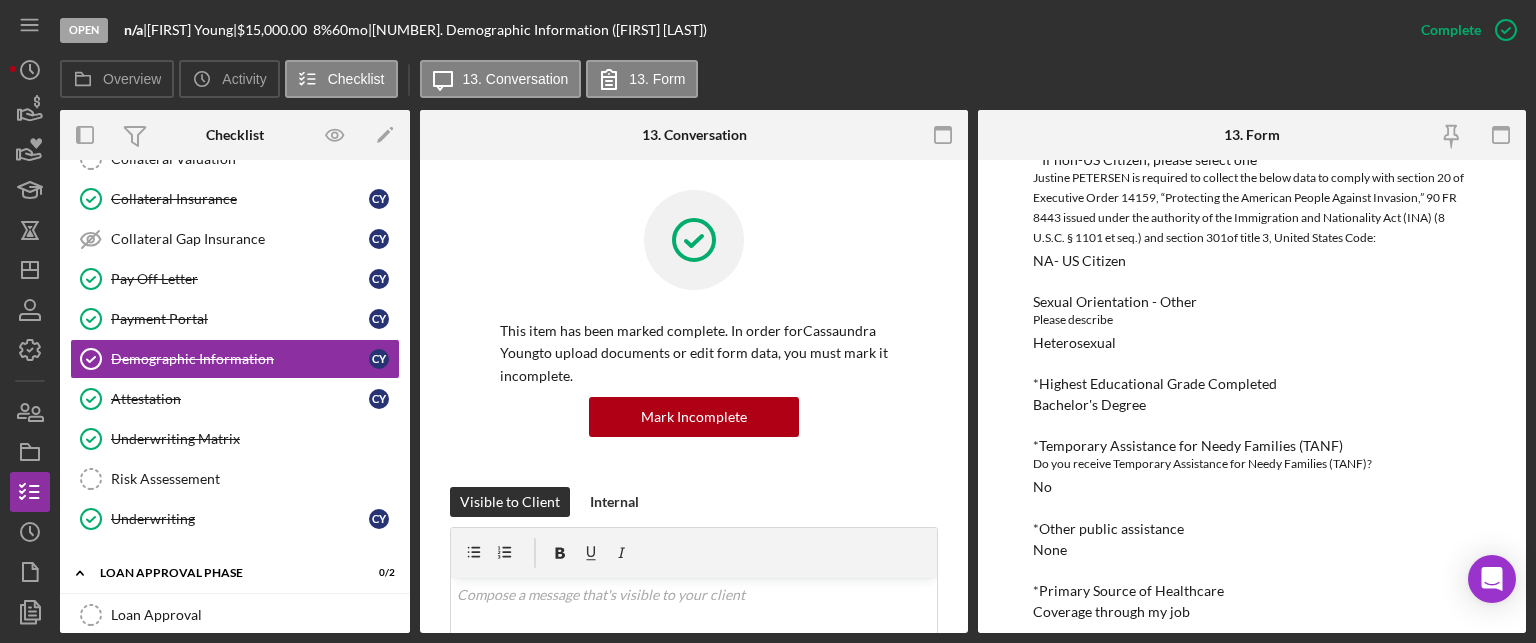 click on "Open n/a   |   [FIRST] [LAST]   |   $15,000.00    8 %   60  mo   |   13. Demographic Information ([FIRST] [LAST])" at bounding box center (730, 30) 